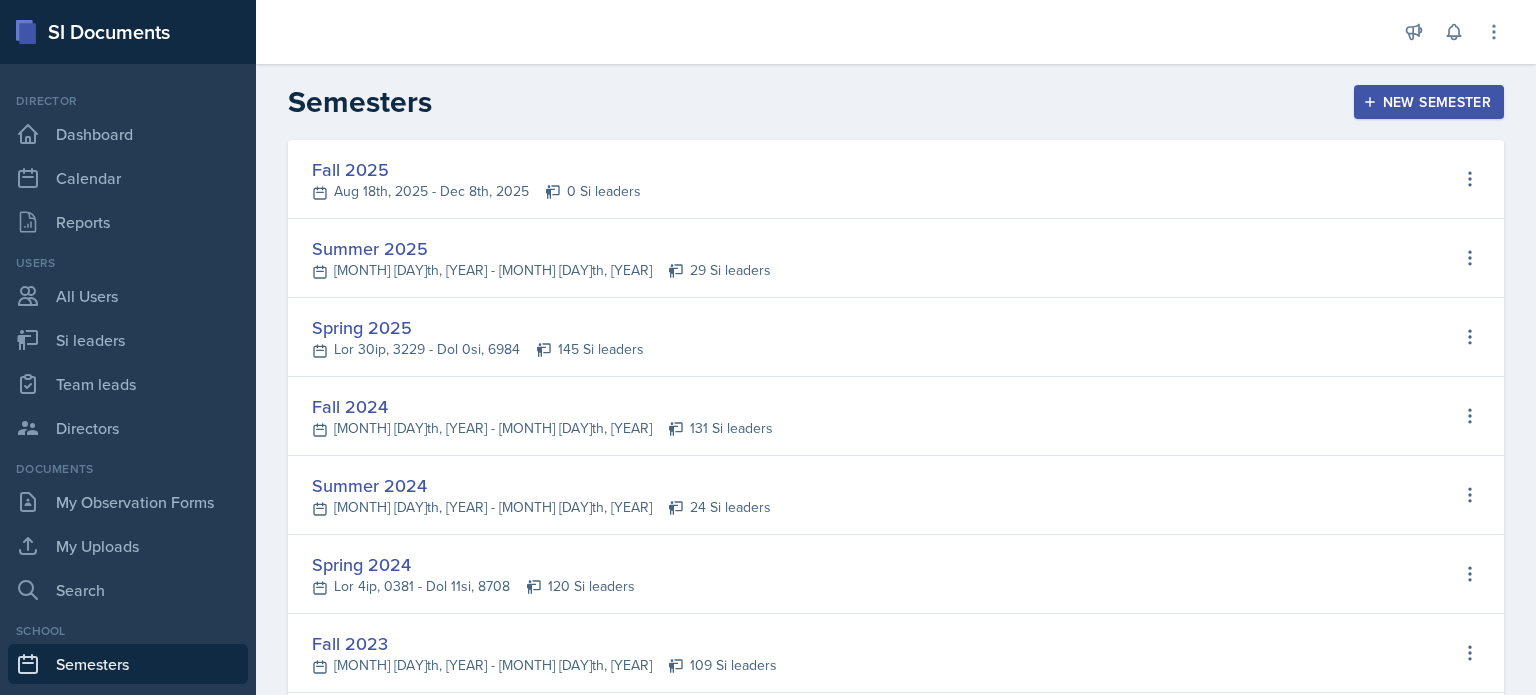scroll, scrollTop: 0, scrollLeft: 0, axis: both 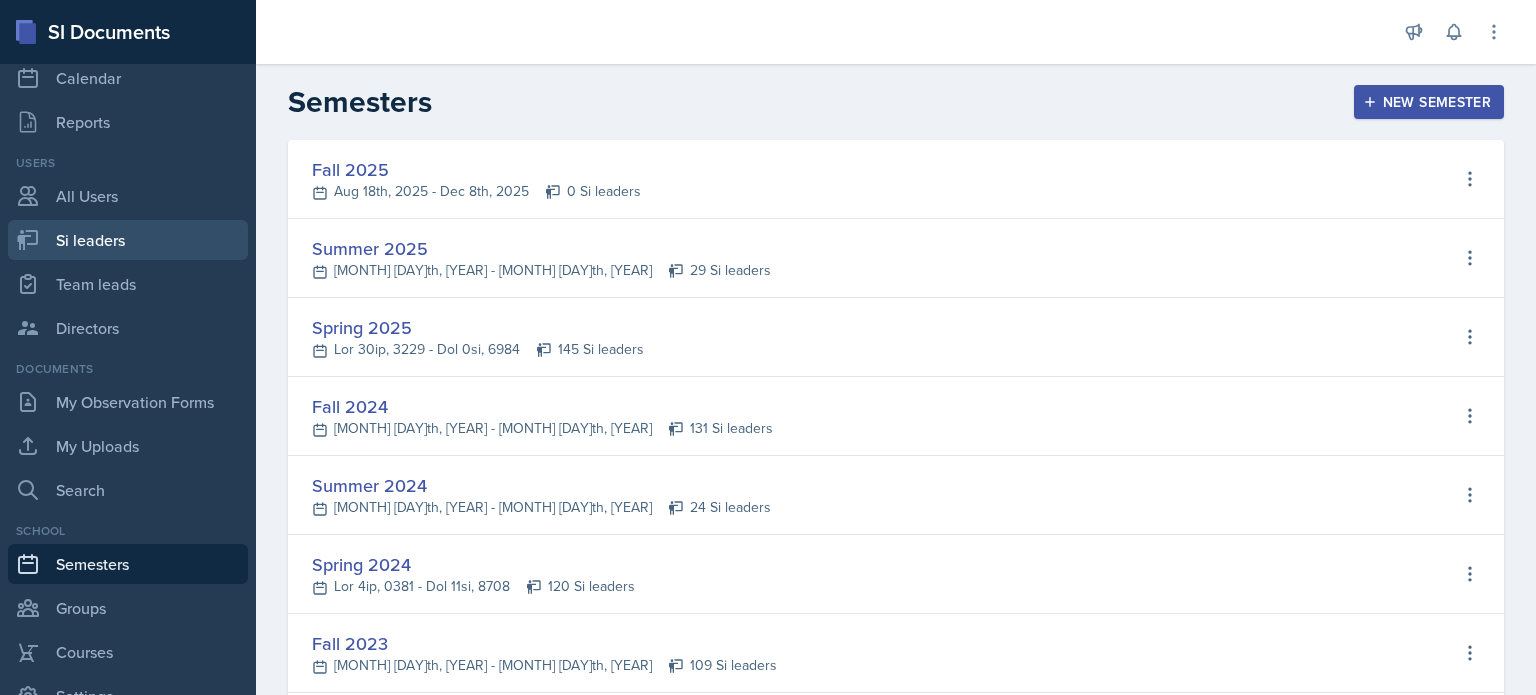 click on "Si leaders" at bounding box center (128, 240) 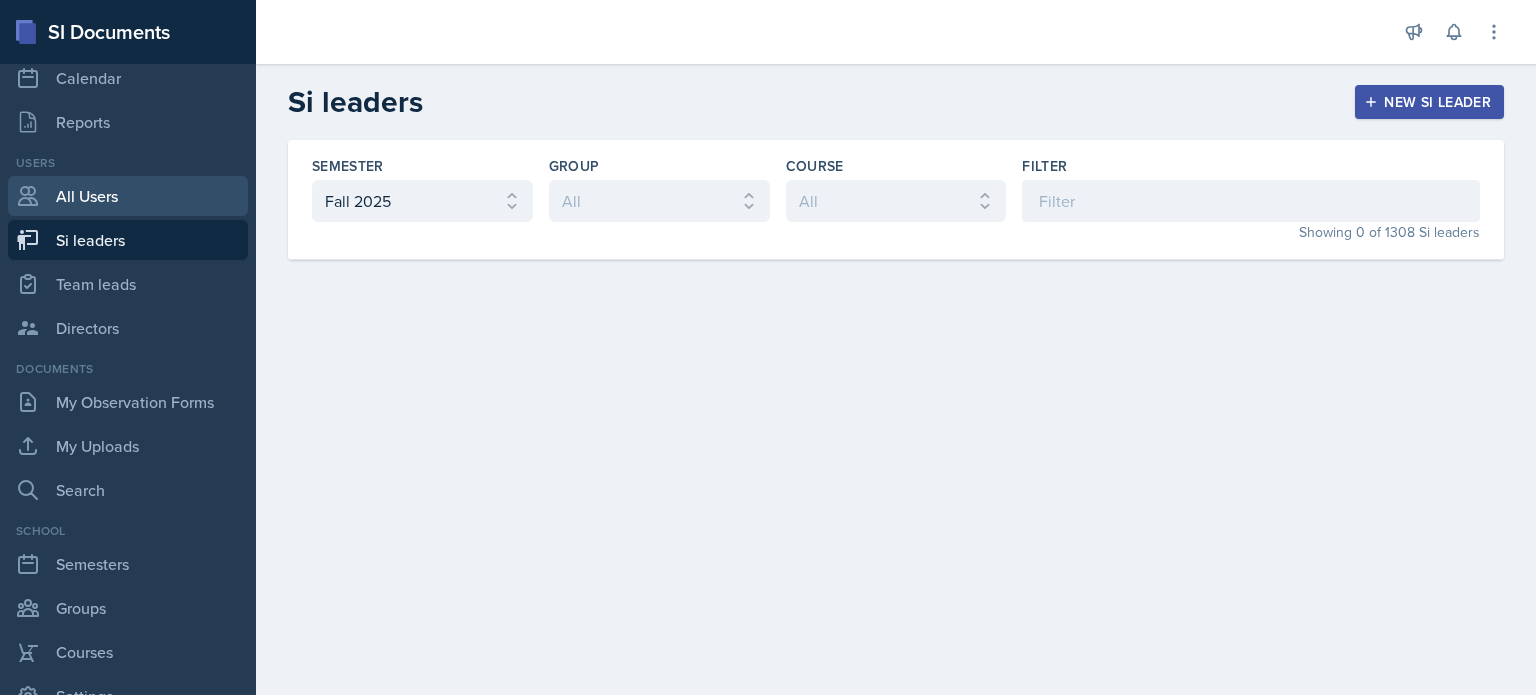 click on "All Users" at bounding box center (128, 196) 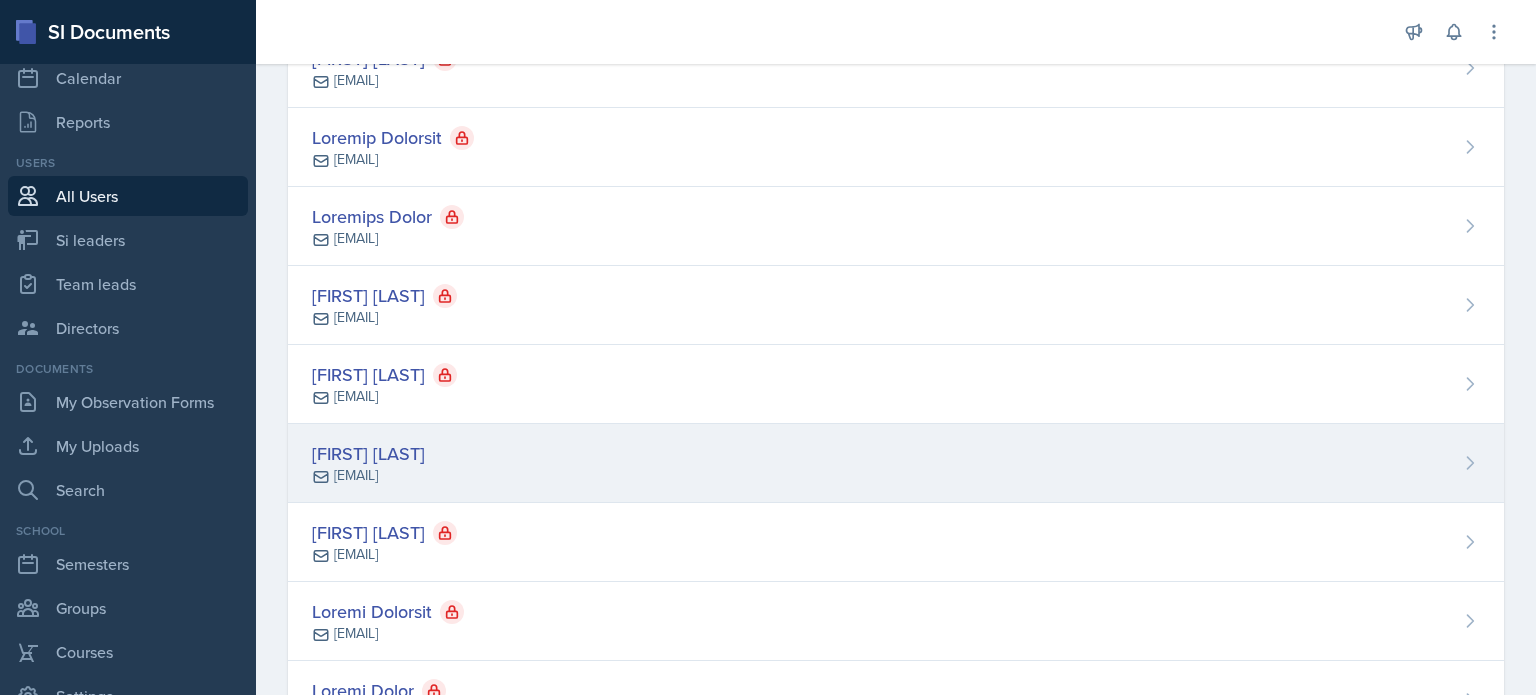 scroll, scrollTop: 500, scrollLeft: 0, axis: vertical 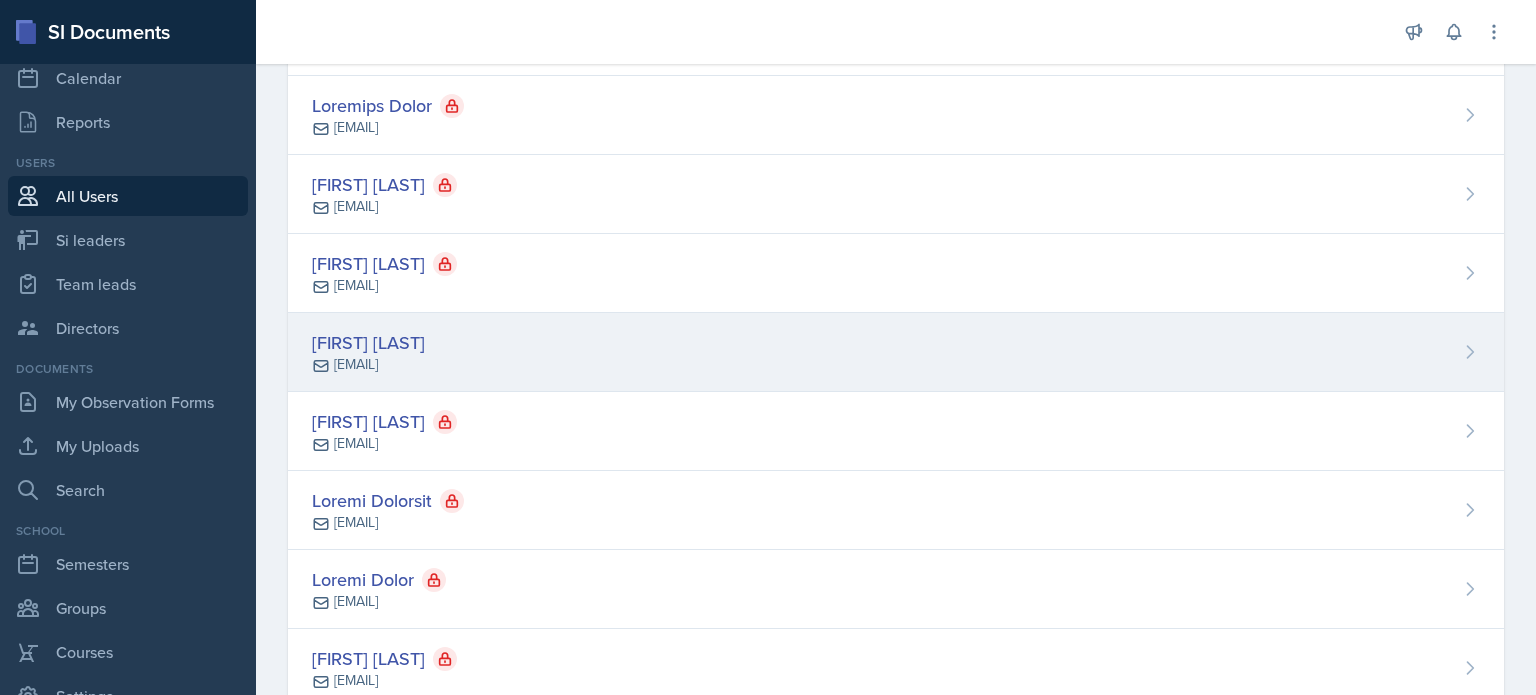 click on "Loremip Dolorsit
ametcons@adipisci.elitsedd.eiu" at bounding box center (896, 352) 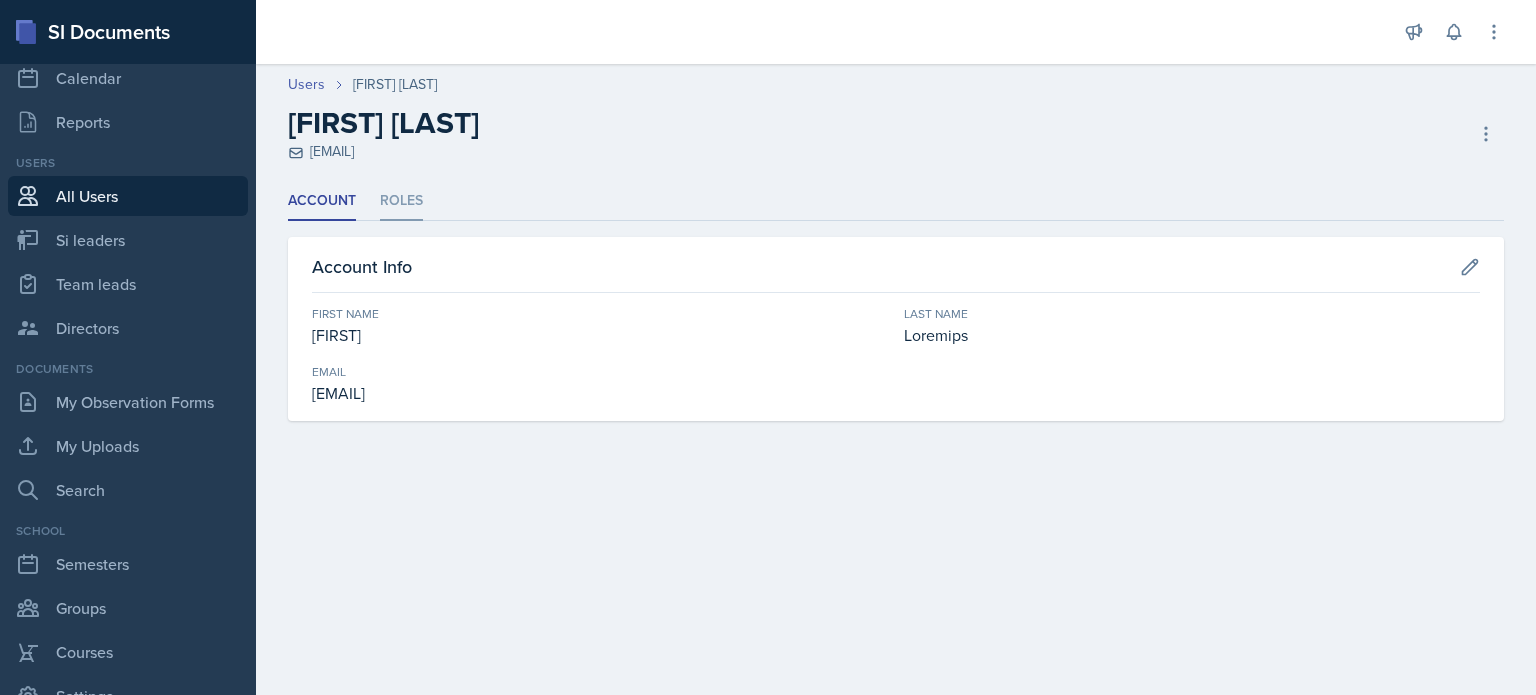 click on "Roles" at bounding box center (401, 201) 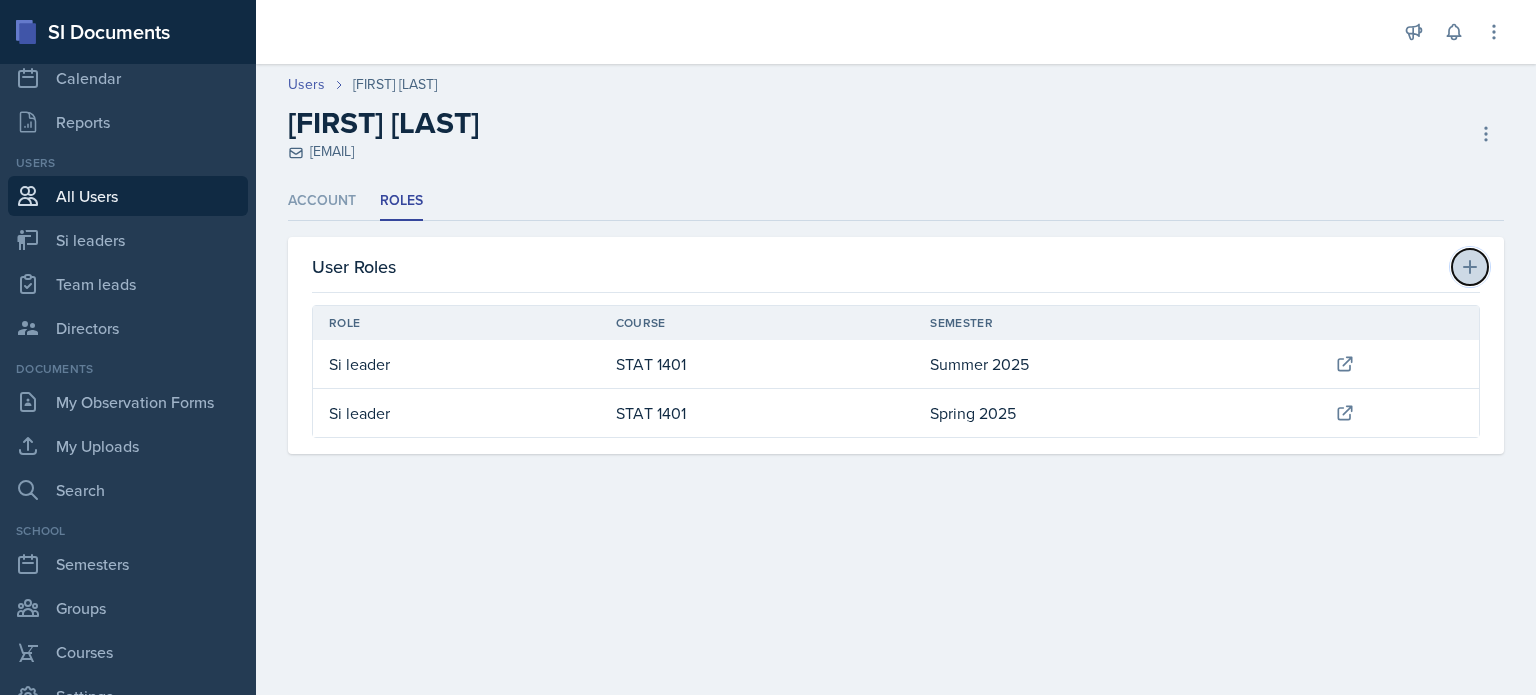 click at bounding box center (0, 0) 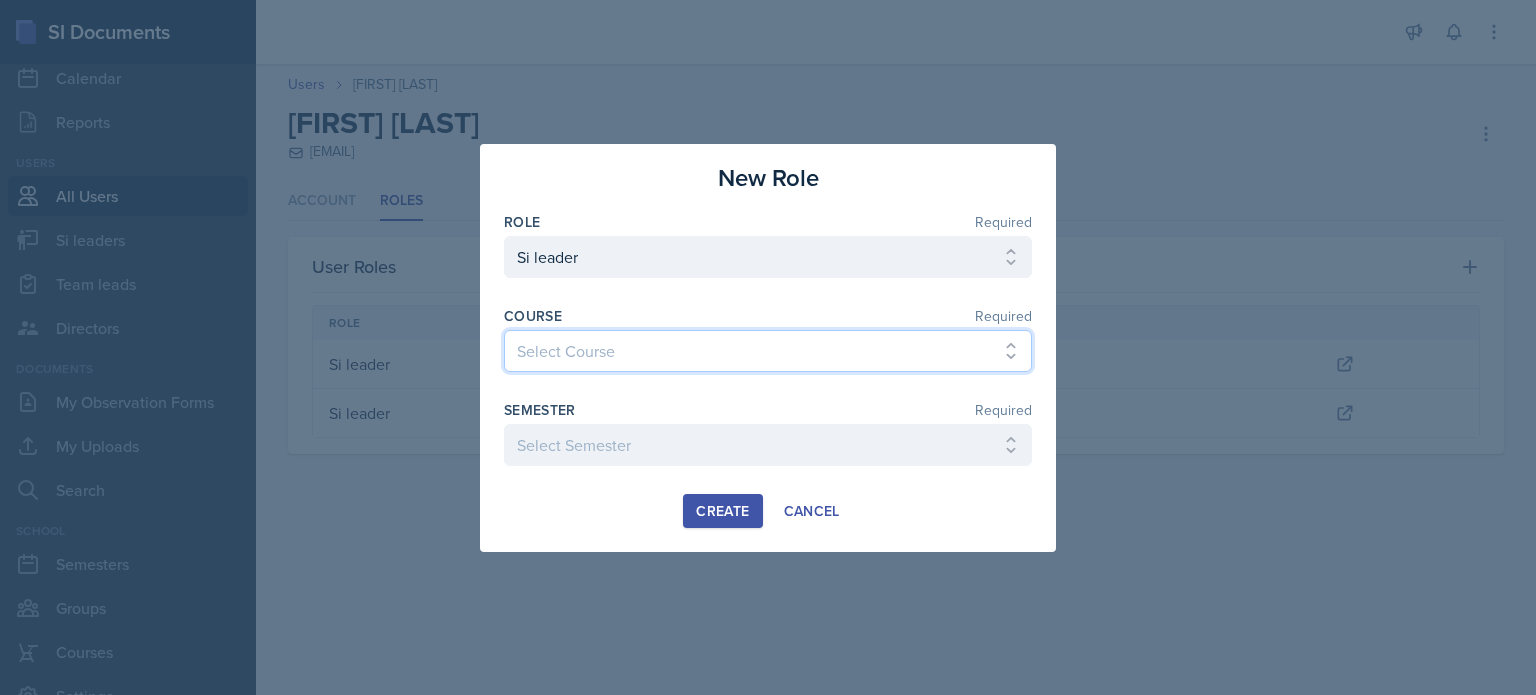 click on "Select Course   ACCT 2101 ACCT 2102 ACCT 4050 ANTH 1102 ANTH 3301 ARCH 1000 ARCH 1000 ARCH 1241 ARCH 2111 ARCH 2211 ARCH 2242 ARCH 3211 ARCH 3212 ARCH 3212 ART 1107 BIOL 1107 BIOL 1107L BIOL 1108 BIOL 1108/BIOL 1108L BIOL 2221 BIOL 2221Lab BIOL 2222 BIOL 2222/BIOL 2222L BIOL 2222Lab BIOL 2251 BIOL 2251L BIOL 2252 BIOL 2252L BIOL 3300 BIOL 3340 BLAW 2200 CHEM 1151 CHEM 1152 CHEM 1211 CHEM 1212 CHEM 3361 CHEM 3362 CHEM 3500 CHEM 3601 COM 2135 COMM 2135 DANC 1107 DATA 1501 ECON 2300 ECON 3300 EE 2301 ENGL 1101 ENGL 1102 ENGR 2214 ENGR 3122 ENGR 3131 ENGR 3343 FIN 4220 FIN 4360 FREN 1002 FREN 1002 GEOG 1101 GEOG 1112 HIST 1111 HIST 1112 HIST 2111 HIST 2112 IS 2200 IS 3260 LDRS 2300 MATH 1001 MATH 1111 MATH 1113 MATH 1160 MATH 1179 MATH 1190 MATH 2202 MATH 2203 MATH 2306 MATH 2345 MATH 2390 MATH 3260 MGT 3200 MUSI 1107 PHYS 1111 PHYS 1112 PHYS 2211 PHYS 2212 POLS 1101 POLS 2401 PSYC 1101 PSYC 2000 PSYC 2210 PSYC 2500 PSYC 3000 PSYC 3425 PSYC 4100 PSYC 4345 PSYC 4410 SI 1101 SI 1101 SM 2300 SPAN 2001 STAT 1401" at bounding box center (768, 351) 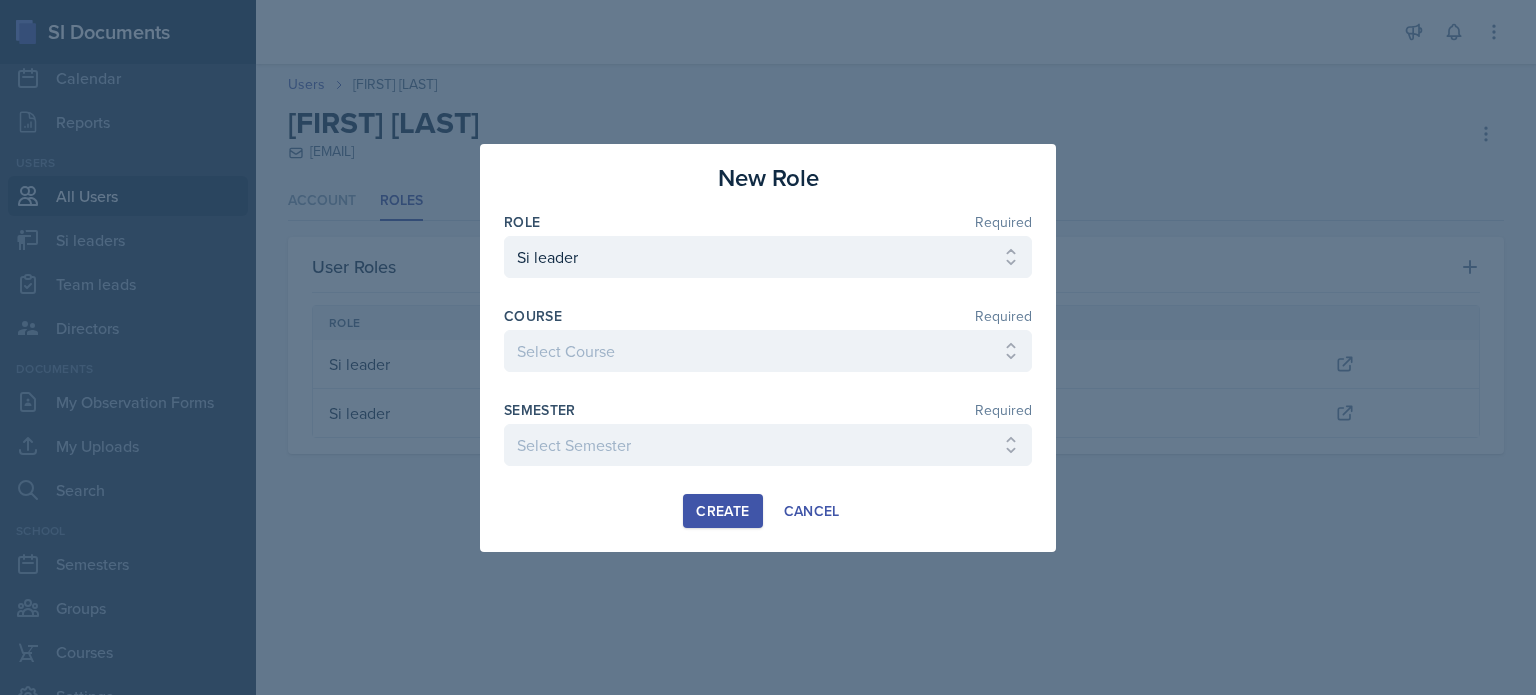 click at bounding box center (768, 347) 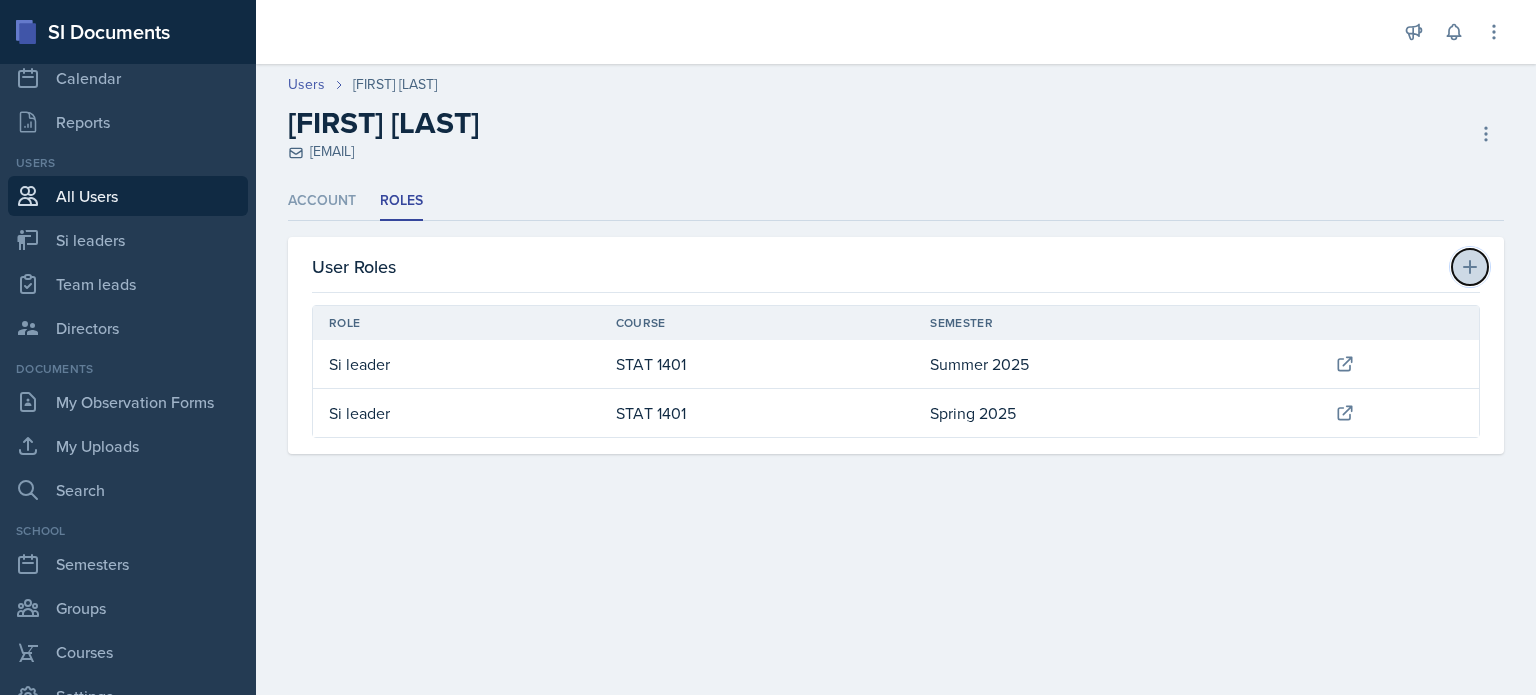 click at bounding box center (0, 0) 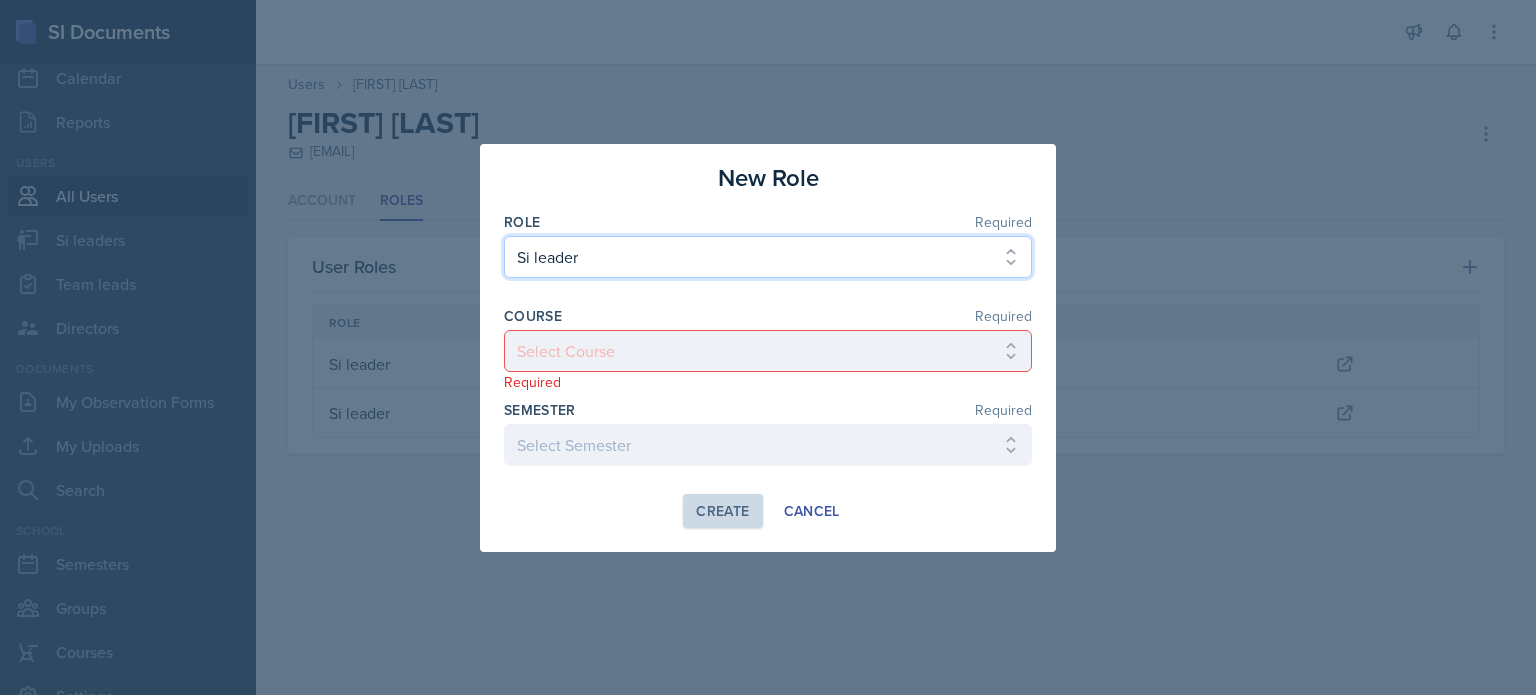 click on "Select Role   Si leader Team lead Director" at bounding box center [768, 257] 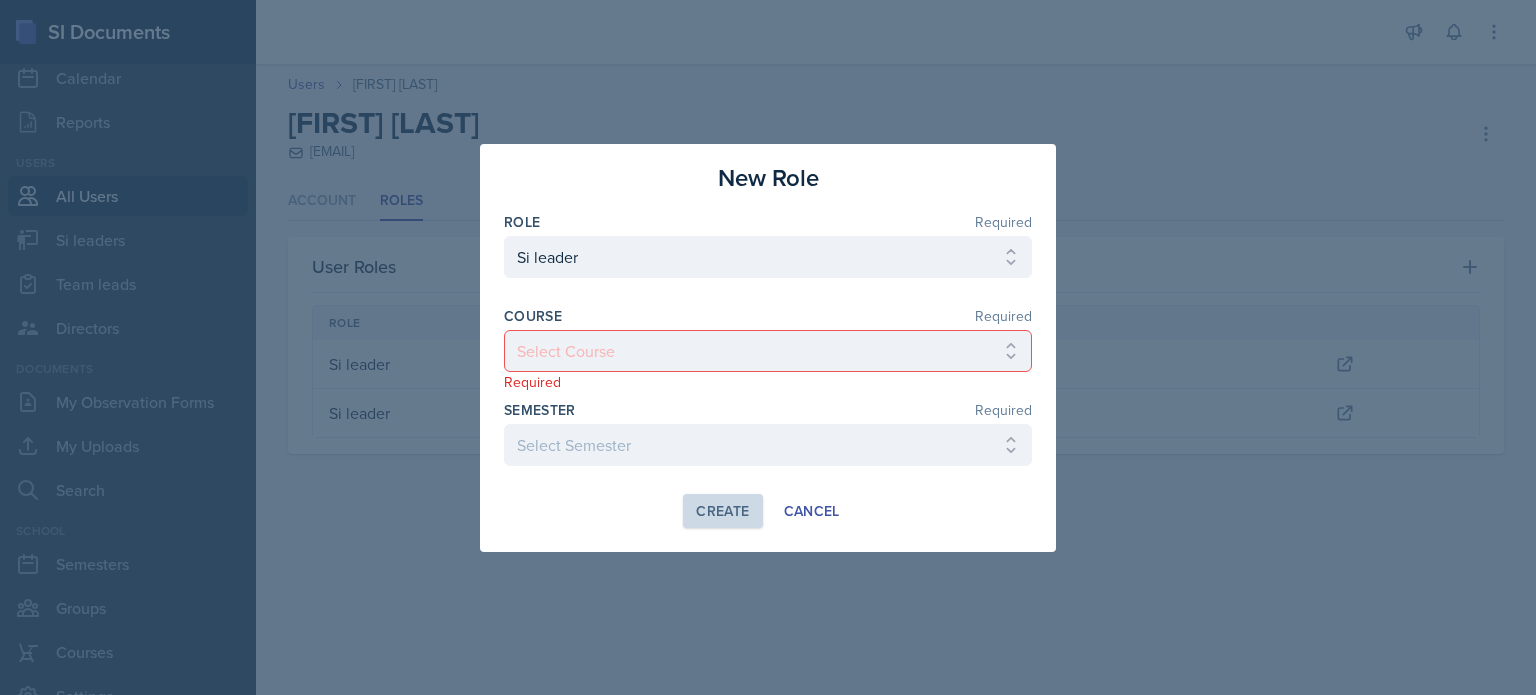click at bounding box center [768, 347] 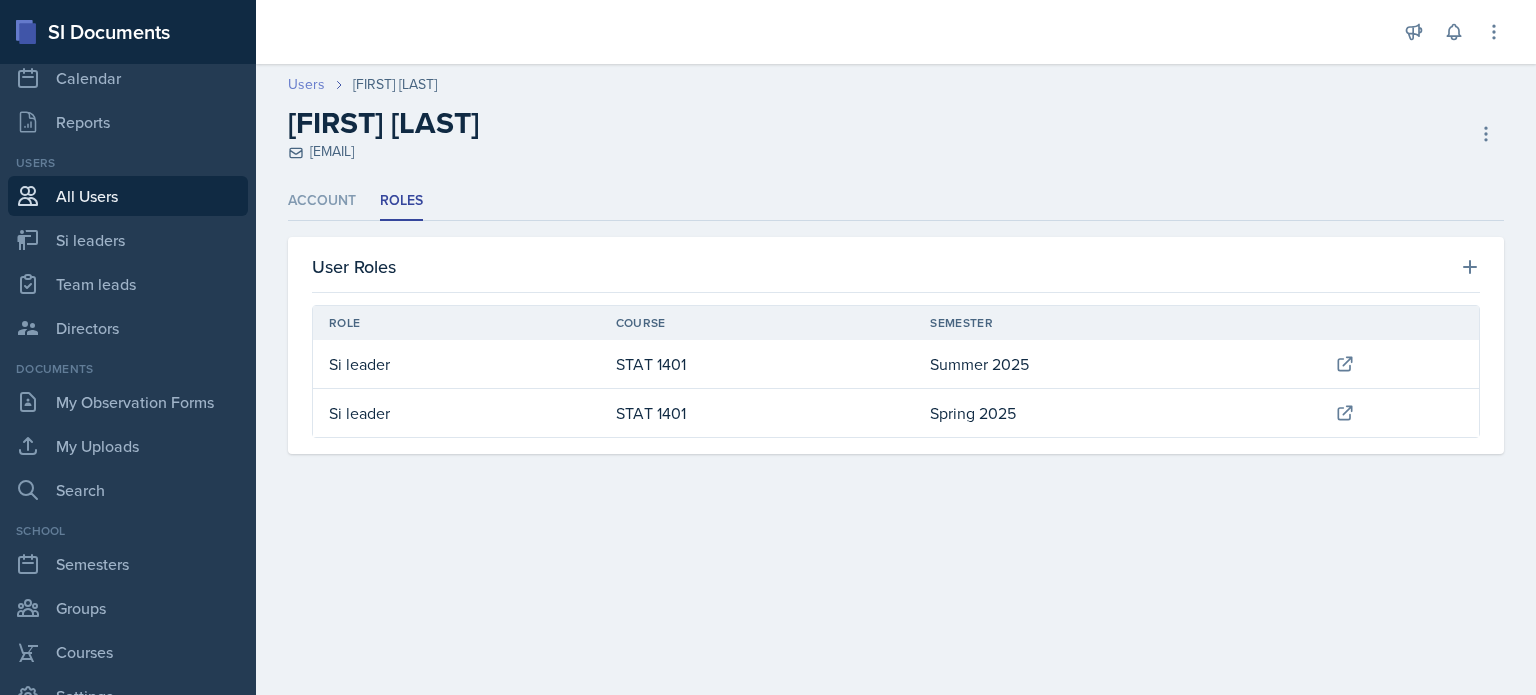 click on "Users" at bounding box center (306, 84) 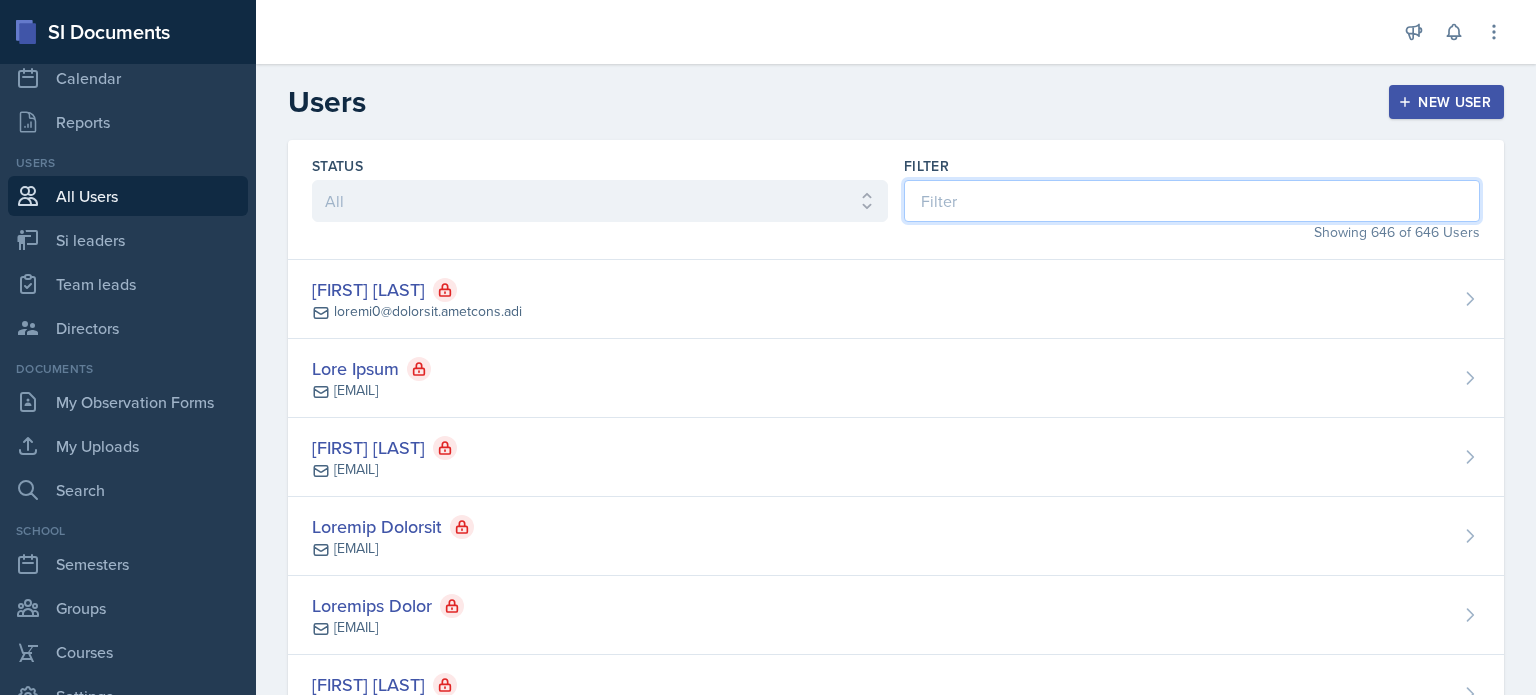 click at bounding box center [1192, 201] 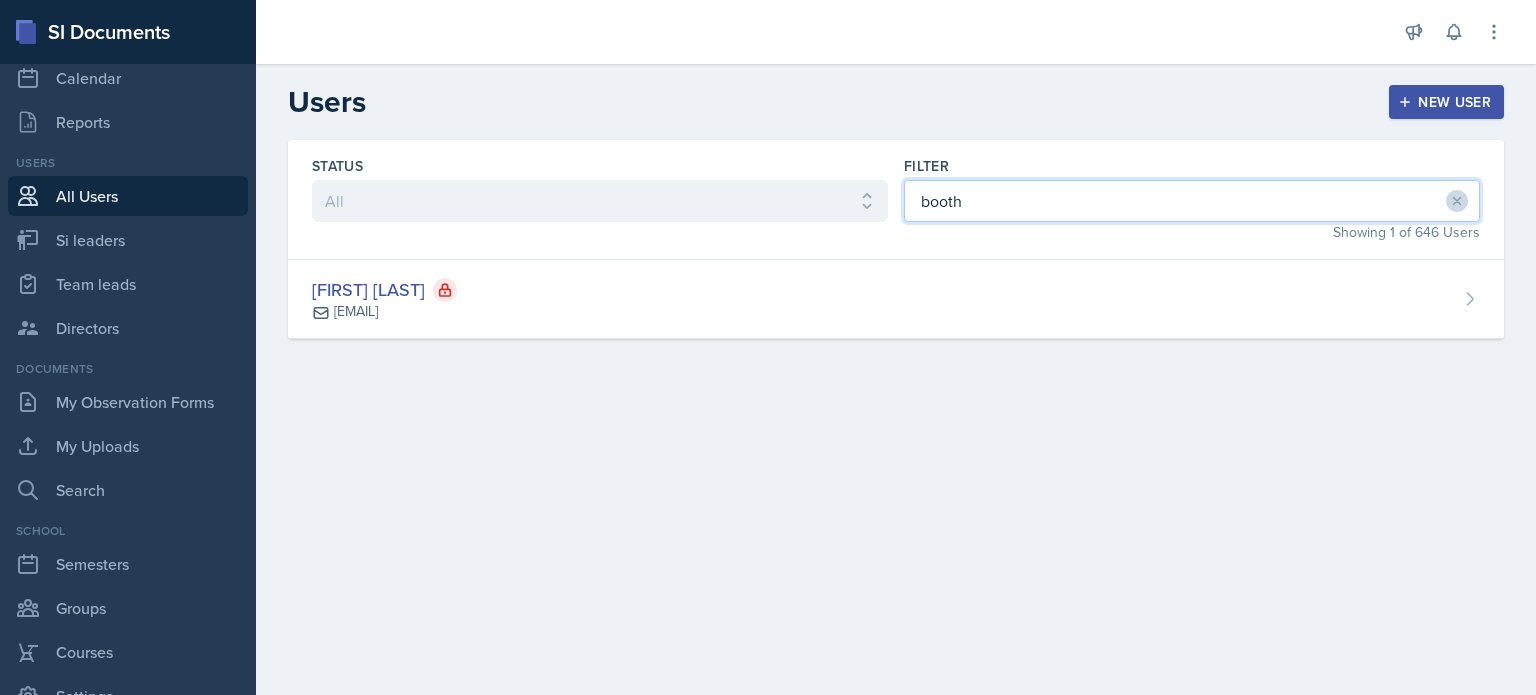 type on "booth" 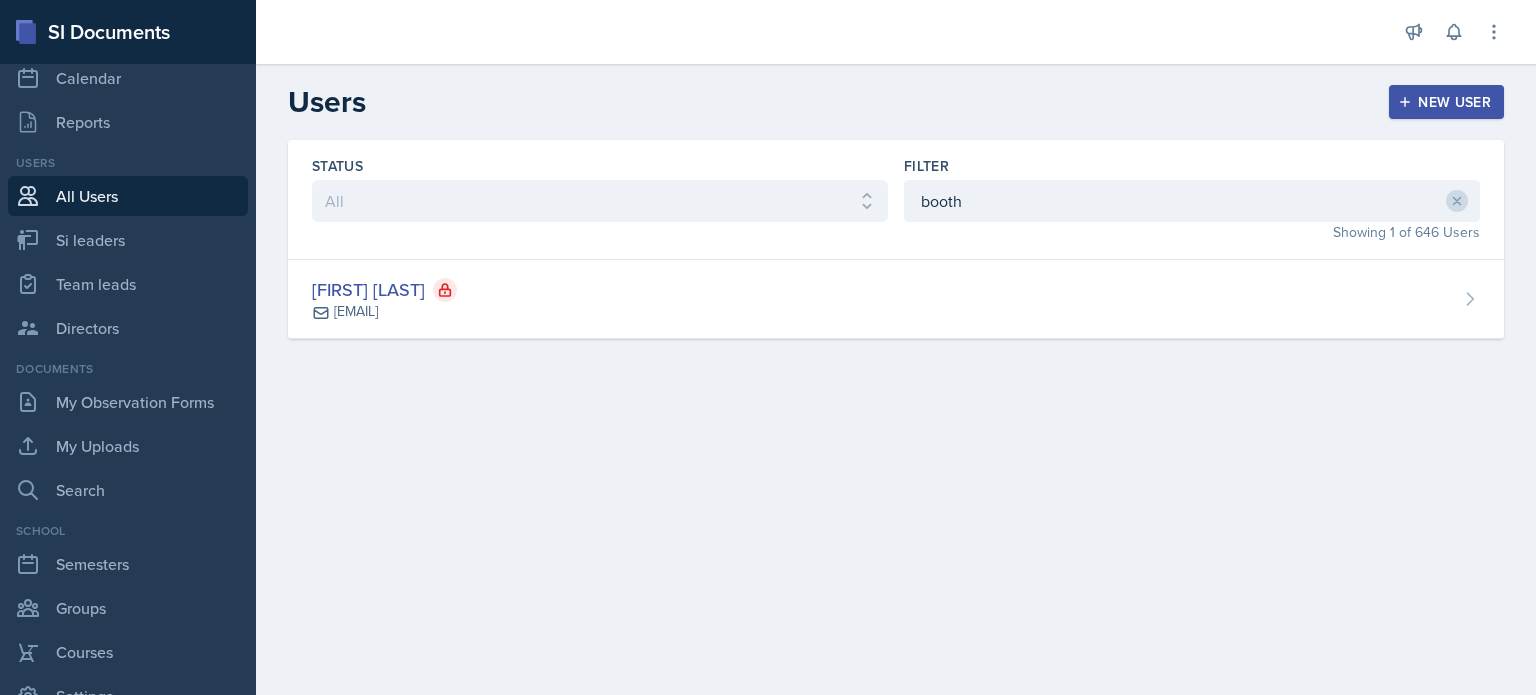 click on "All Users" at bounding box center [128, 196] 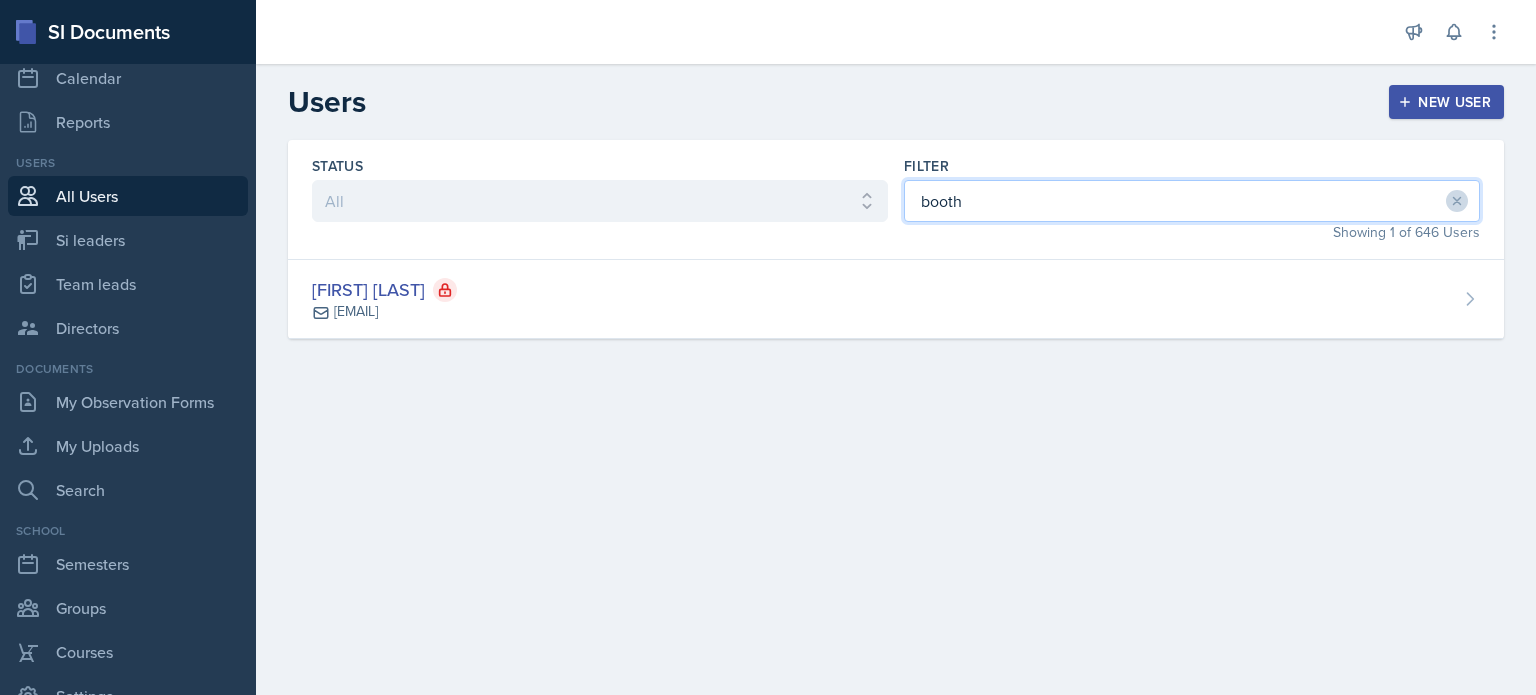drag, startPoint x: 1026, startPoint y: 201, endPoint x: 425, endPoint y: 198, distance: 601.0075 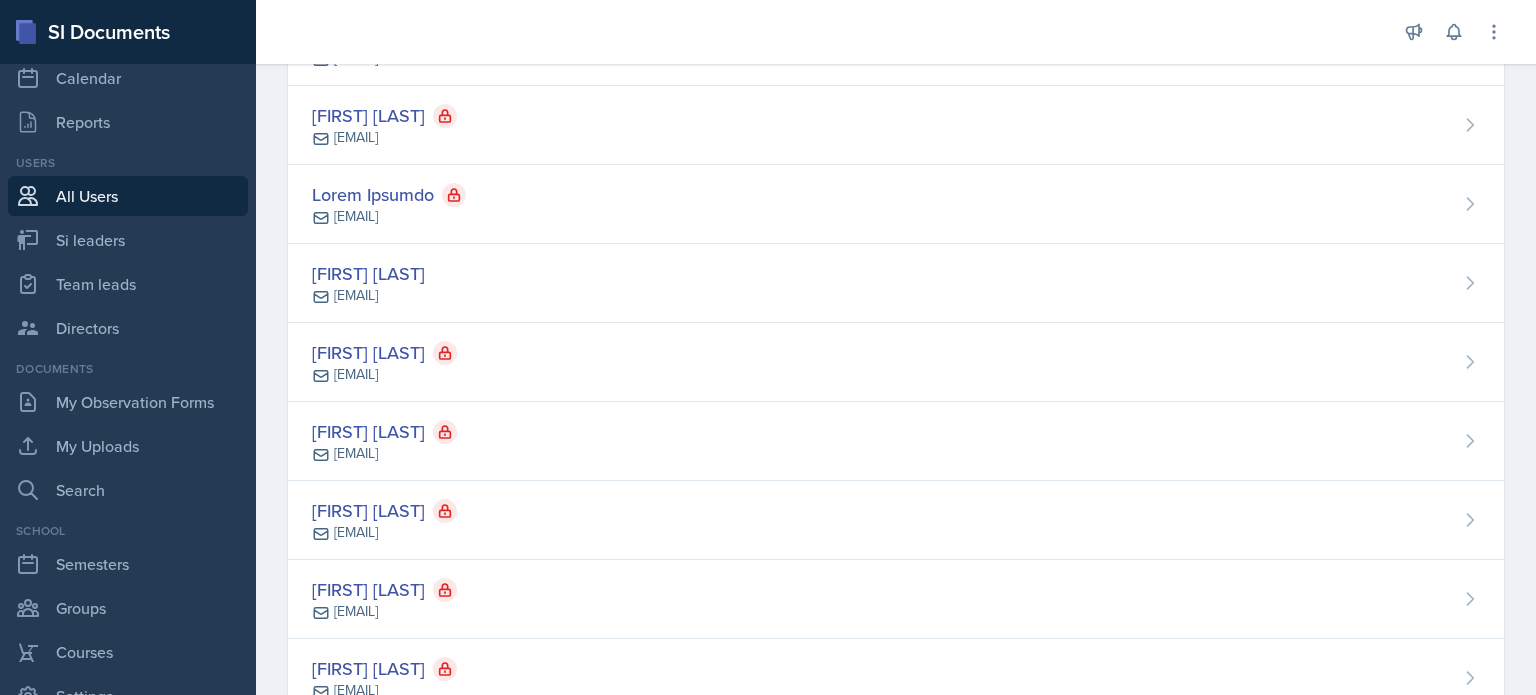 scroll, scrollTop: 5000, scrollLeft: 0, axis: vertical 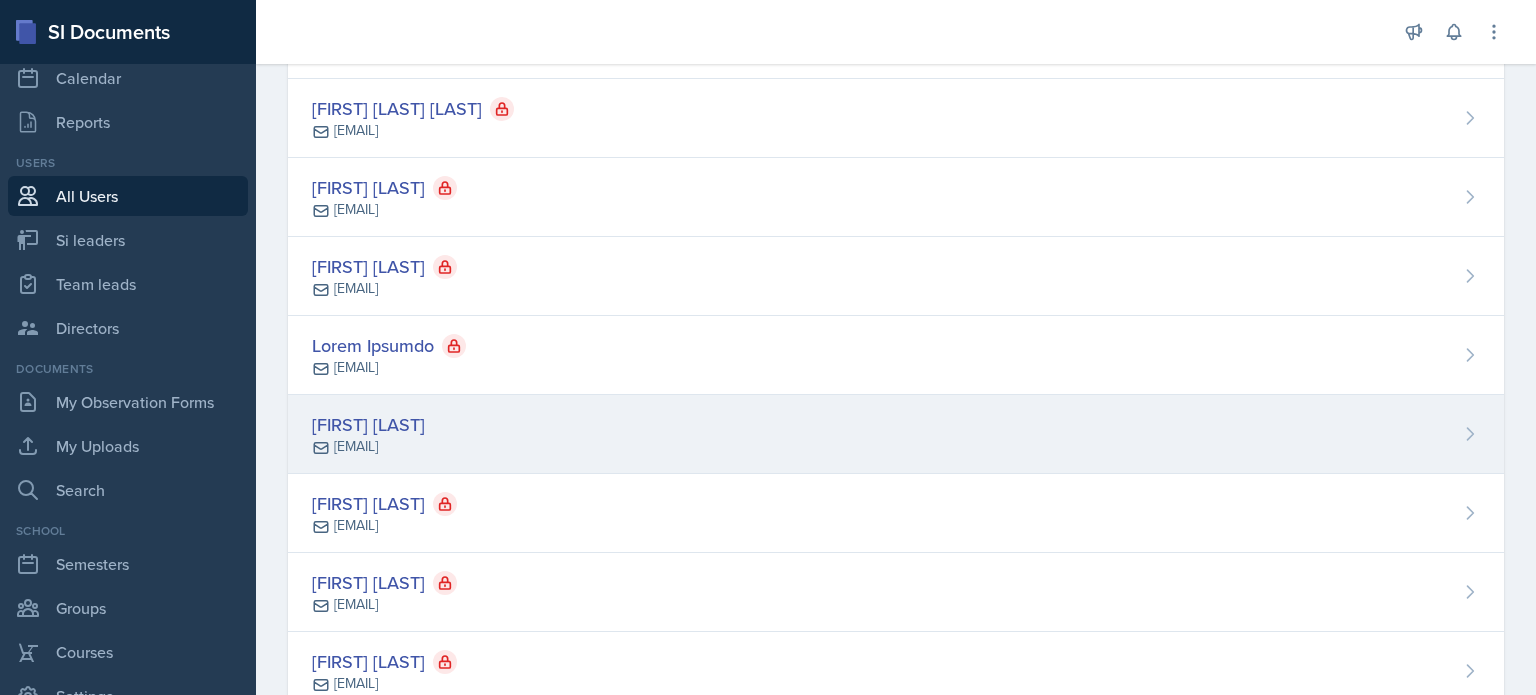 type 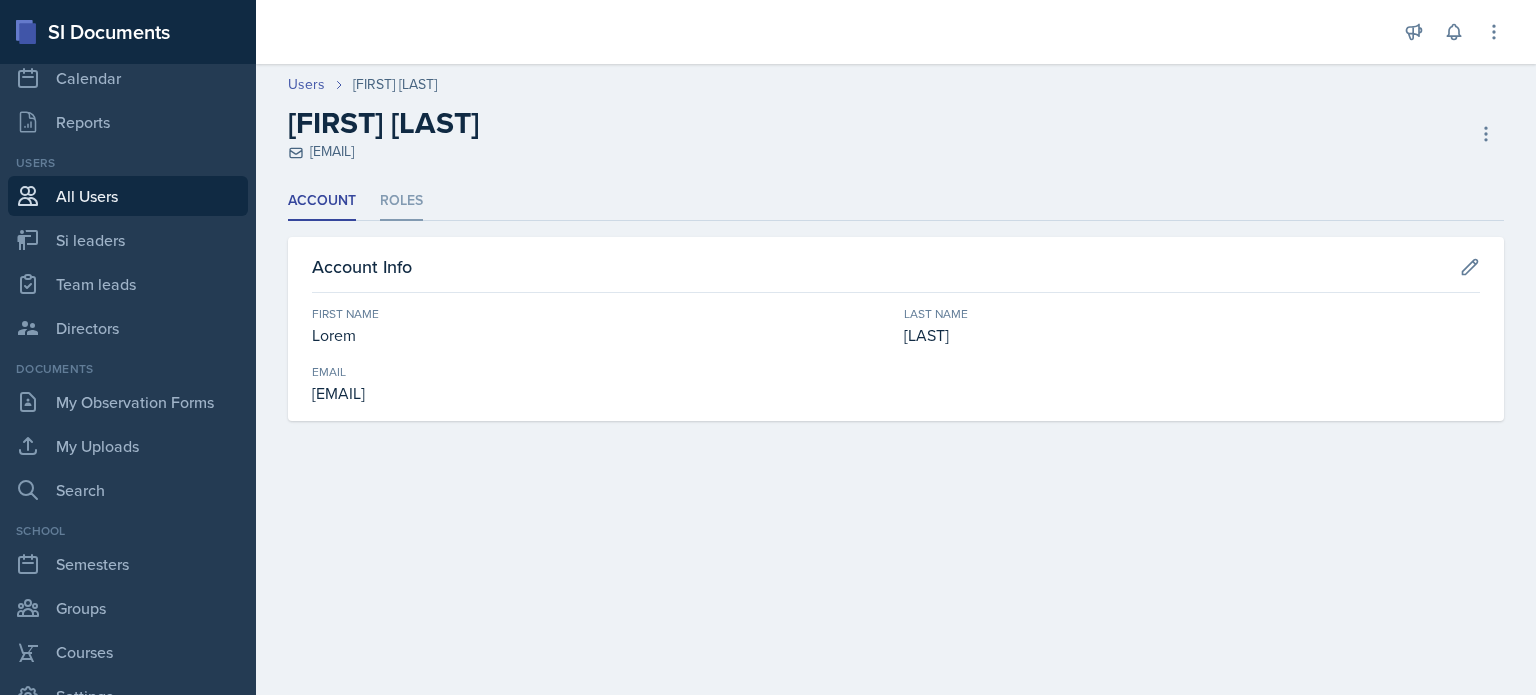 click on "Roles" at bounding box center [401, 201] 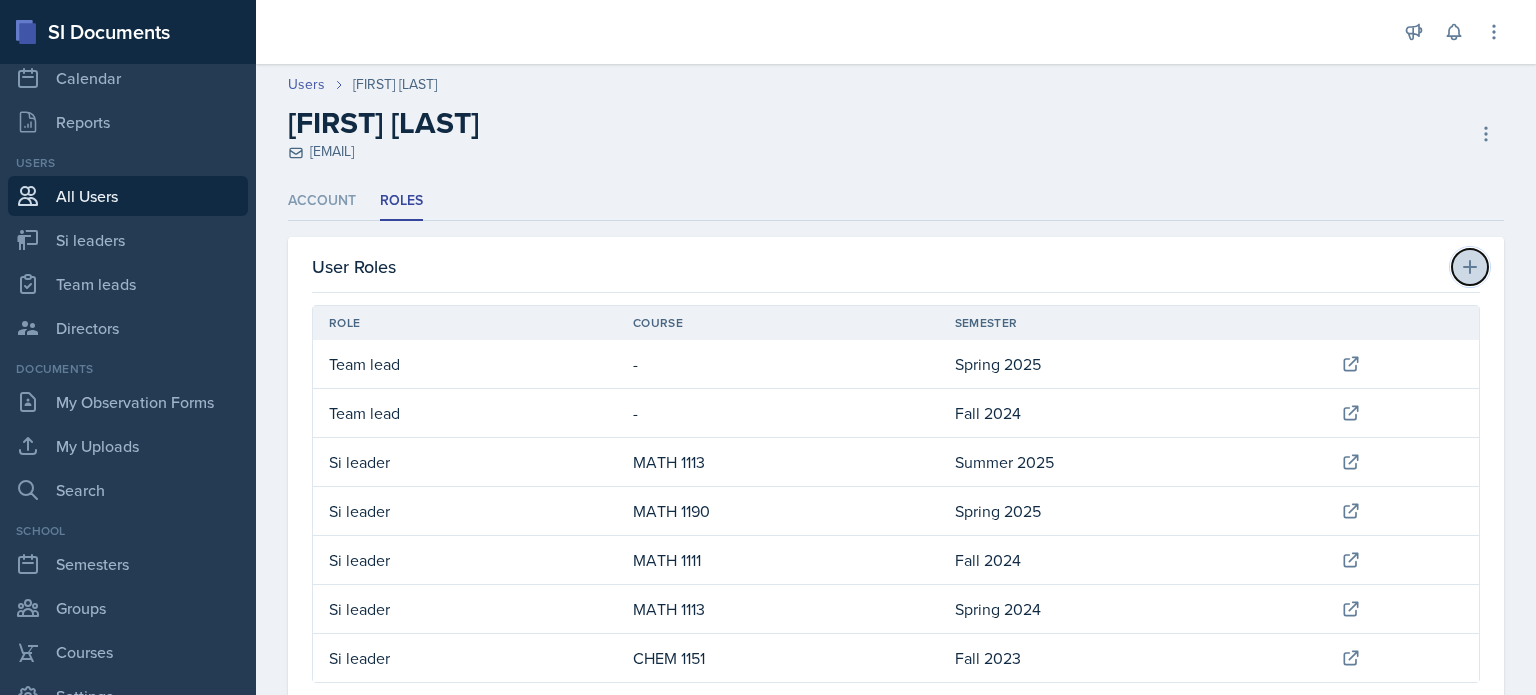 click at bounding box center [0, 0] 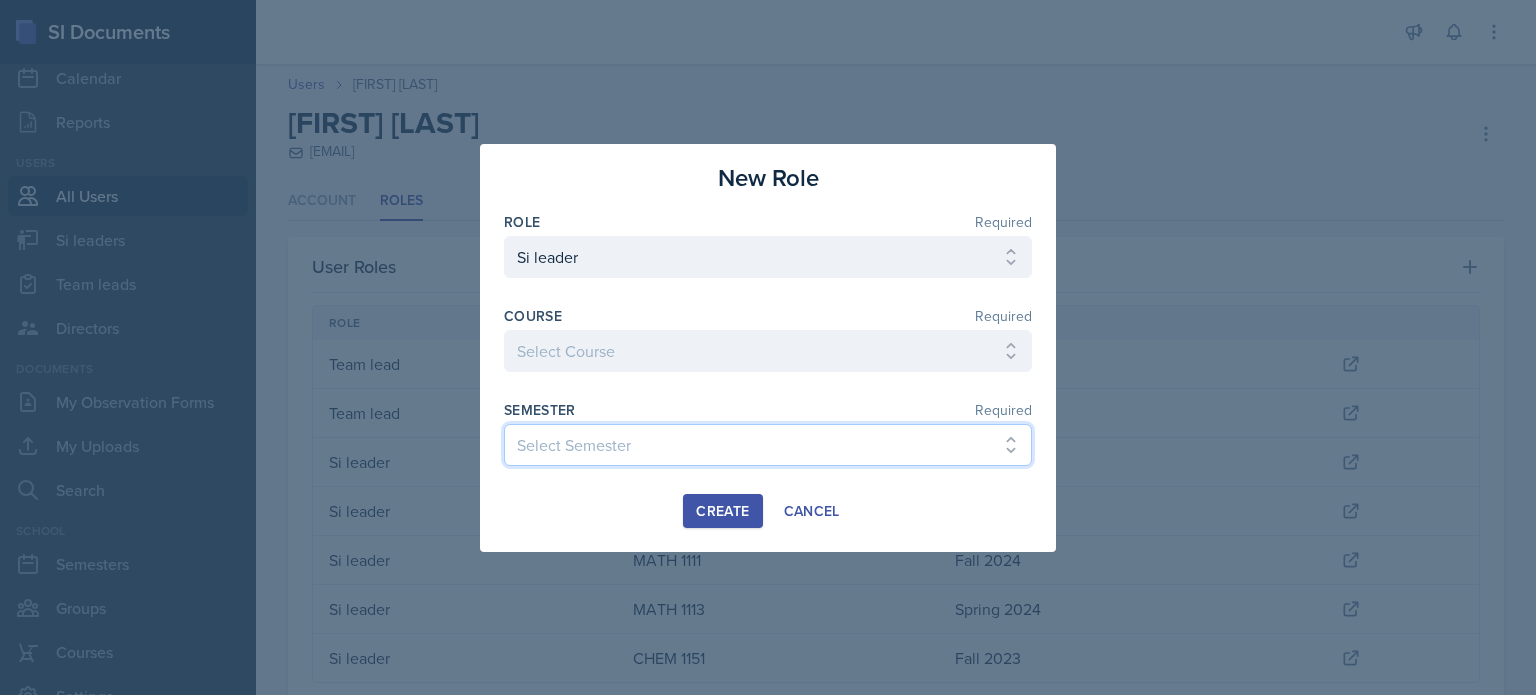 click on "Select Semester   Fall 2025 Summer 2025 Spring 2025 Fall 2024 Summer 2024 Spring 2024 Fall 2023 Summer 2023 Spring 2023 Fall 2022 Summer 2022 Spring 2022 Fall 2021 Summer 2021 Spring 2021 Fall 2020" at bounding box center [768, 351] 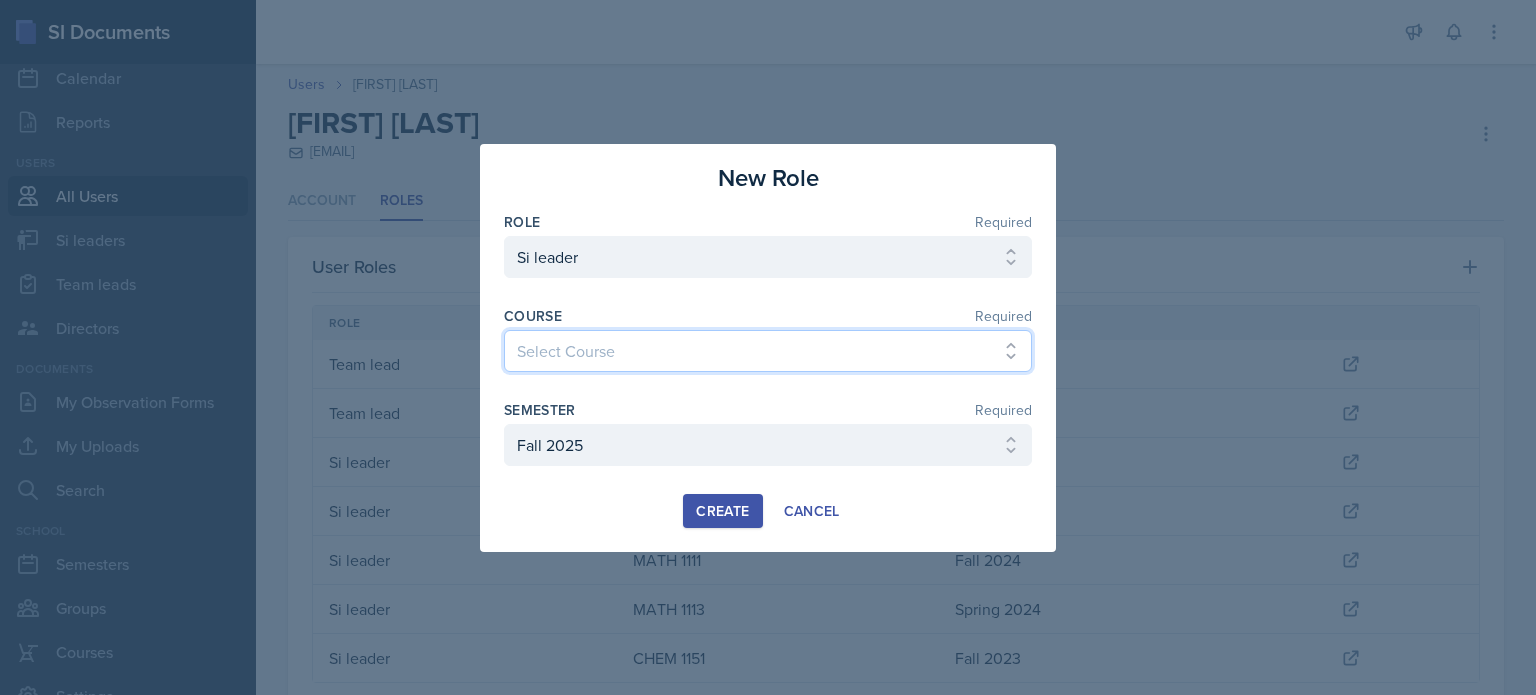 click on "Select Course   ACCT 2101 ACCT 2102 ACCT 4050 ANTH 1102 ANTH 3301 ARCH 1000 ARCH 1000 ARCH 1241 ARCH 2111 ARCH 2211 ARCH 2242 ARCH 3211 ARCH 3212 ARCH 3212 ART 1107 BIOL 1107 BIOL 1107L BIOL 1108 BIOL 1108/BIOL 1108L BIOL 2221 BIOL 2221Lab BIOL 2222 BIOL 2222/BIOL 2222L BIOL 2222Lab BIOL 2251 BIOL 2251L BIOL 2252 BIOL 2252L BIOL 3300 BIOL 3340 BLAW 2200 CHEM 1151 CHEM 1152 CHEM 1211 CHEM 1212 CHEM 3361 CHEM 3362 CHEM 3500 CHEM 3601 COM 2135 COMM 2135 DANC 1107 DATA 1501 ECON 2300 ECON 3300 EE 2301 ENGL 1101 ENGL 1102 ENGR 2214 ENGR 3122 ENGR 3131 ENGR 3343 FIN 4220 FIN 4360 FREN 1002 FREN 1002 GEOG 1101 GEOG 1112 HIST 1111 HIST 1112 HIST 2111 HIST 2112 IS 2200 IS 3260 LDRS 2300 MATH 1001 MATH 1111 MATH 1113 MATH 1160 MATH 1179 MATH 1190 MATH 2202 MATH 2203 MATH 2306 MATH 2345 MATH 2390 MATH 3260 MGT 3200 MUSI 1107 PHYS 1111 PHYS 1112 PHYS 2211 PHYS 2212 POLS 1101 POLS 2401 PSYC 1101 PSYC 2000 PSYC 2210 PSYC 2500 PSYC 3000 PSYC 3425 PSYC 4100 PSYC 4345 PSYC 4410 SI 1101 SI 1101 SM 2300 SPAN 2001 STAT 1401" at bounding box center (768, 351) 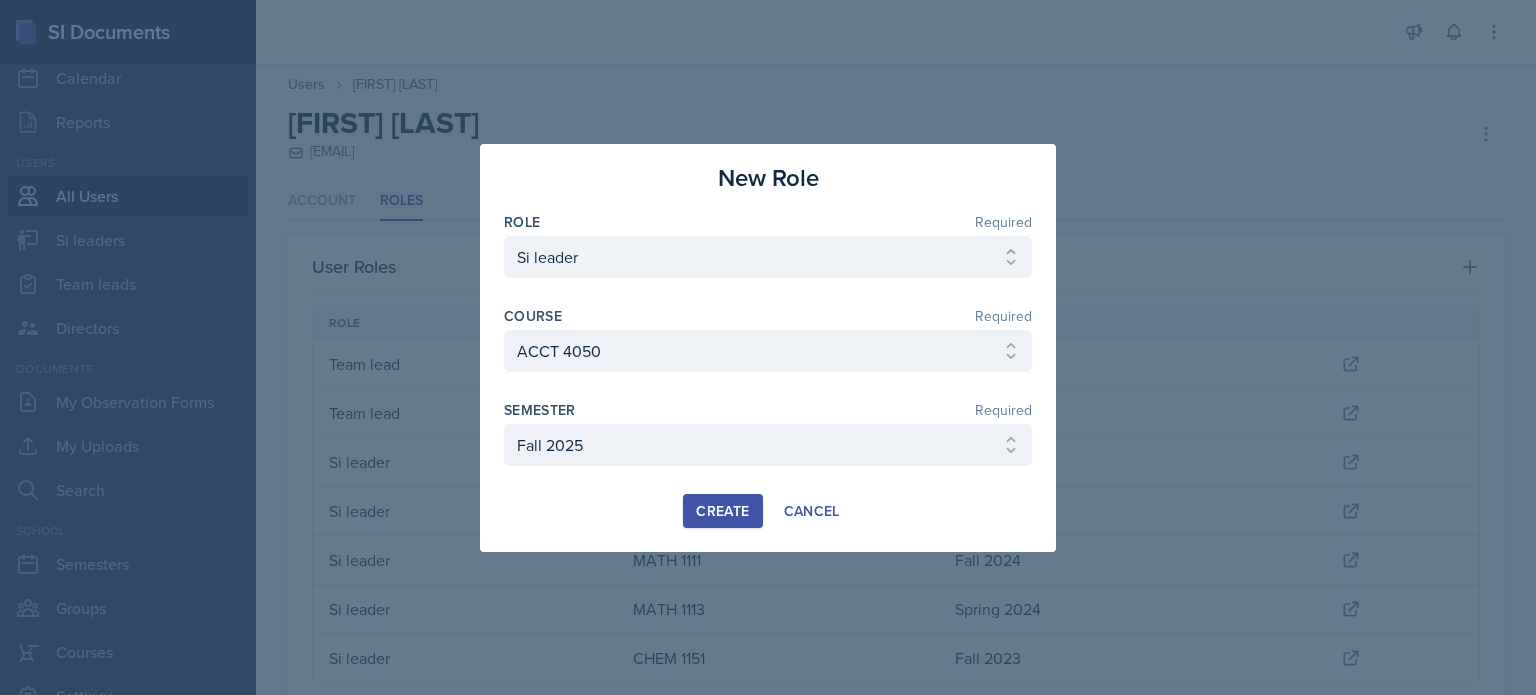 click at bounding box center [768, 347] 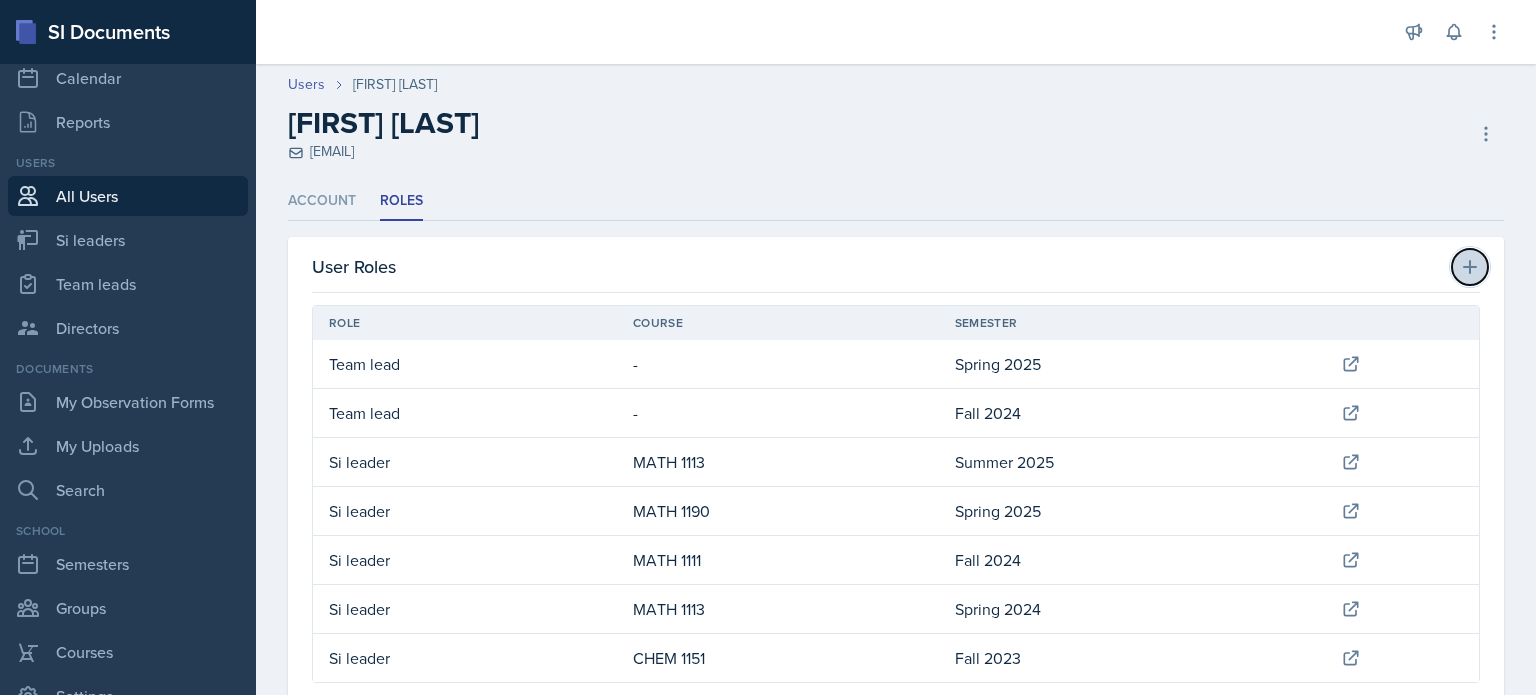 click at bounding box center (0, 0) 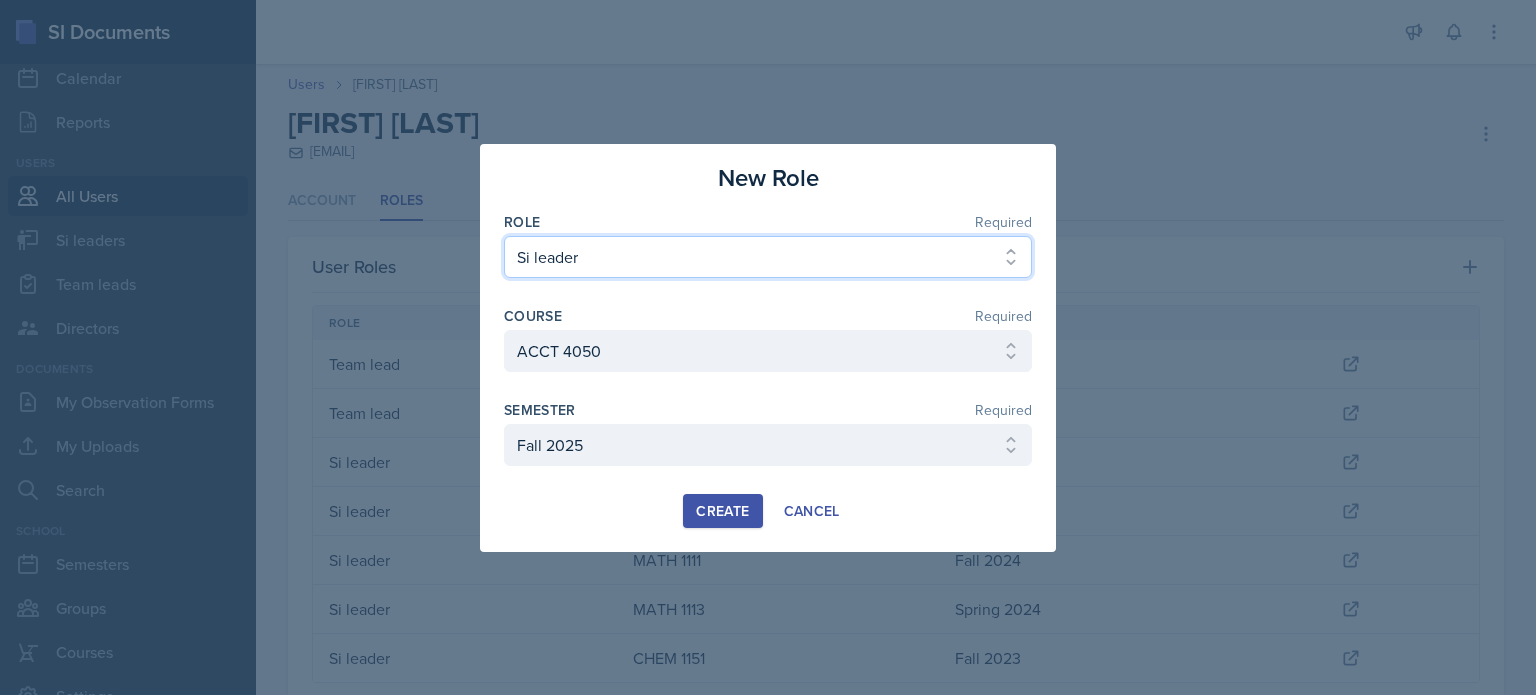 click on "Select Role   Si leader Team lead Director" at bounding box center [768, 257] 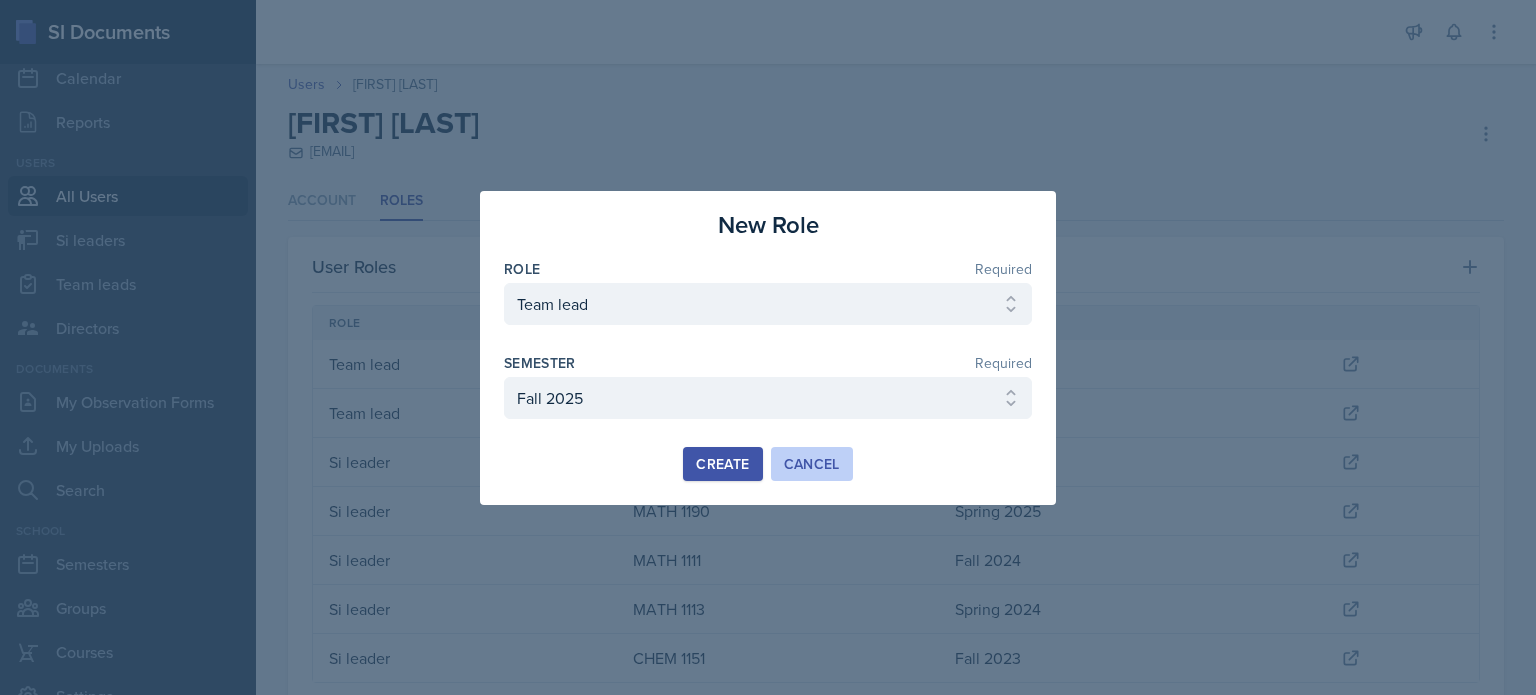 click on "Cancel" at bounding box center [812, 464] 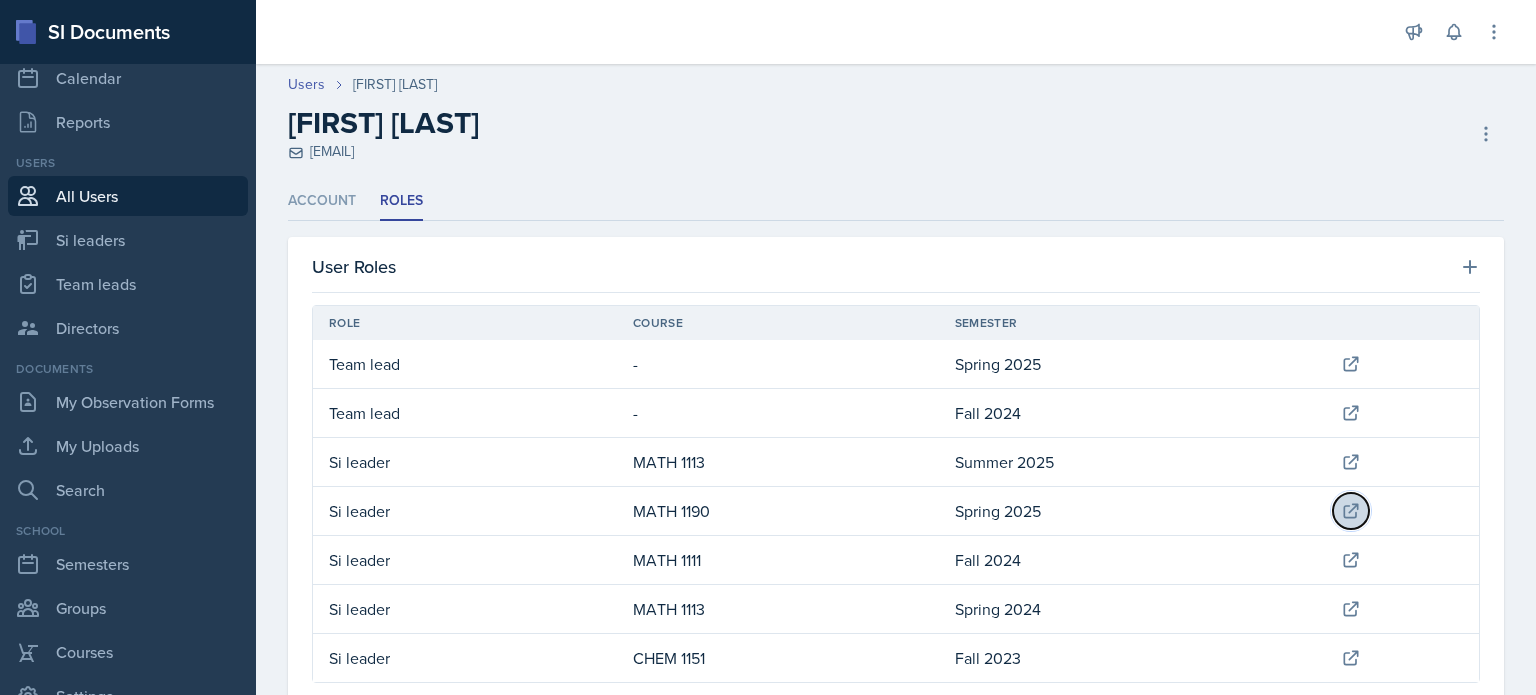 click at bounding box center [1351, 511] 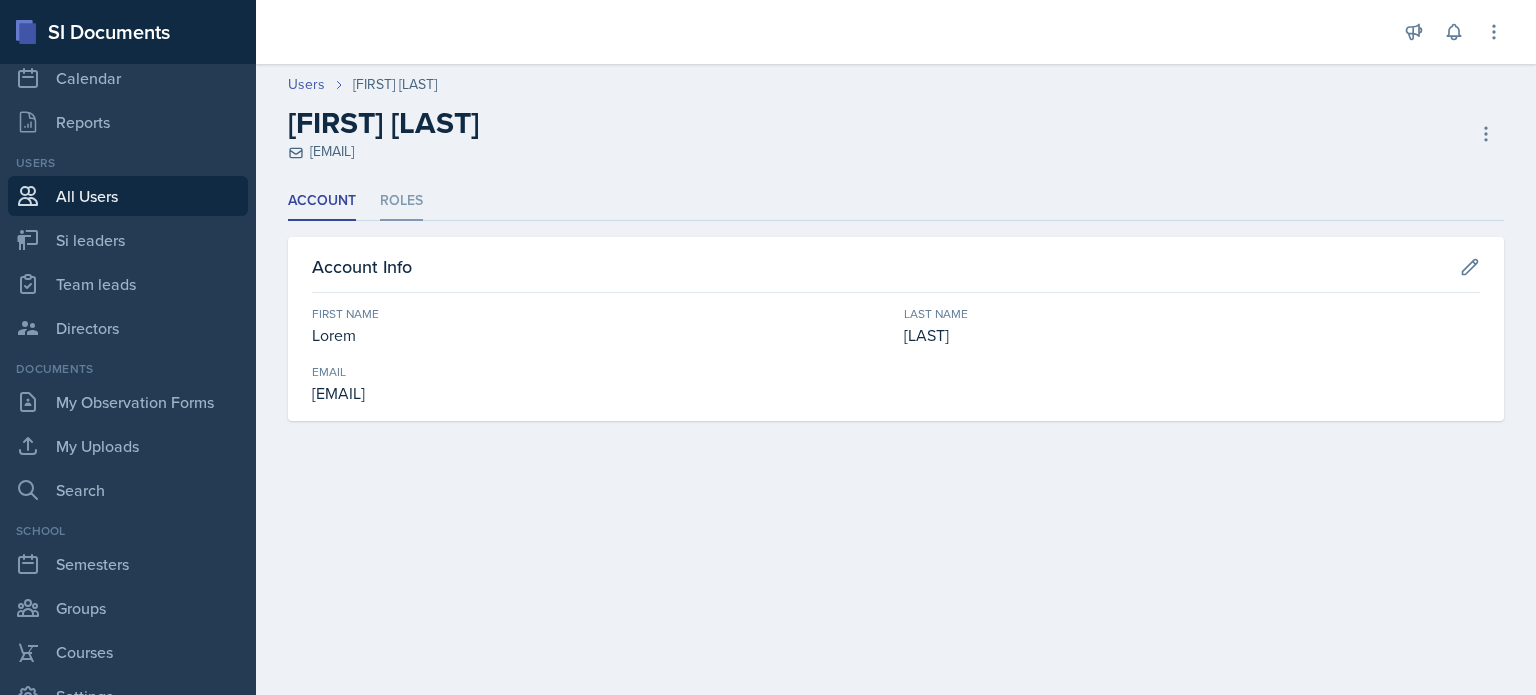 click on "Roles" at bounding box center (401, 201) 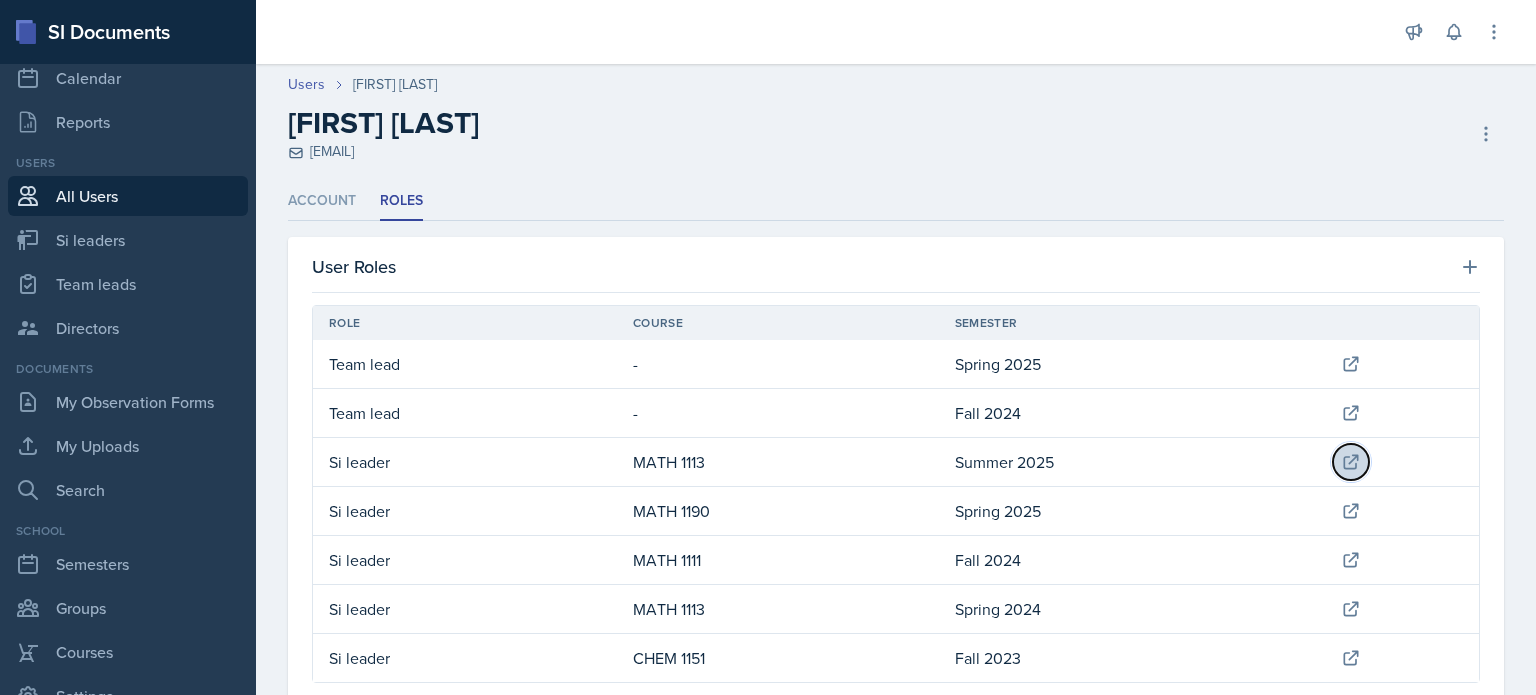 click at bounding box center [1351, 462] 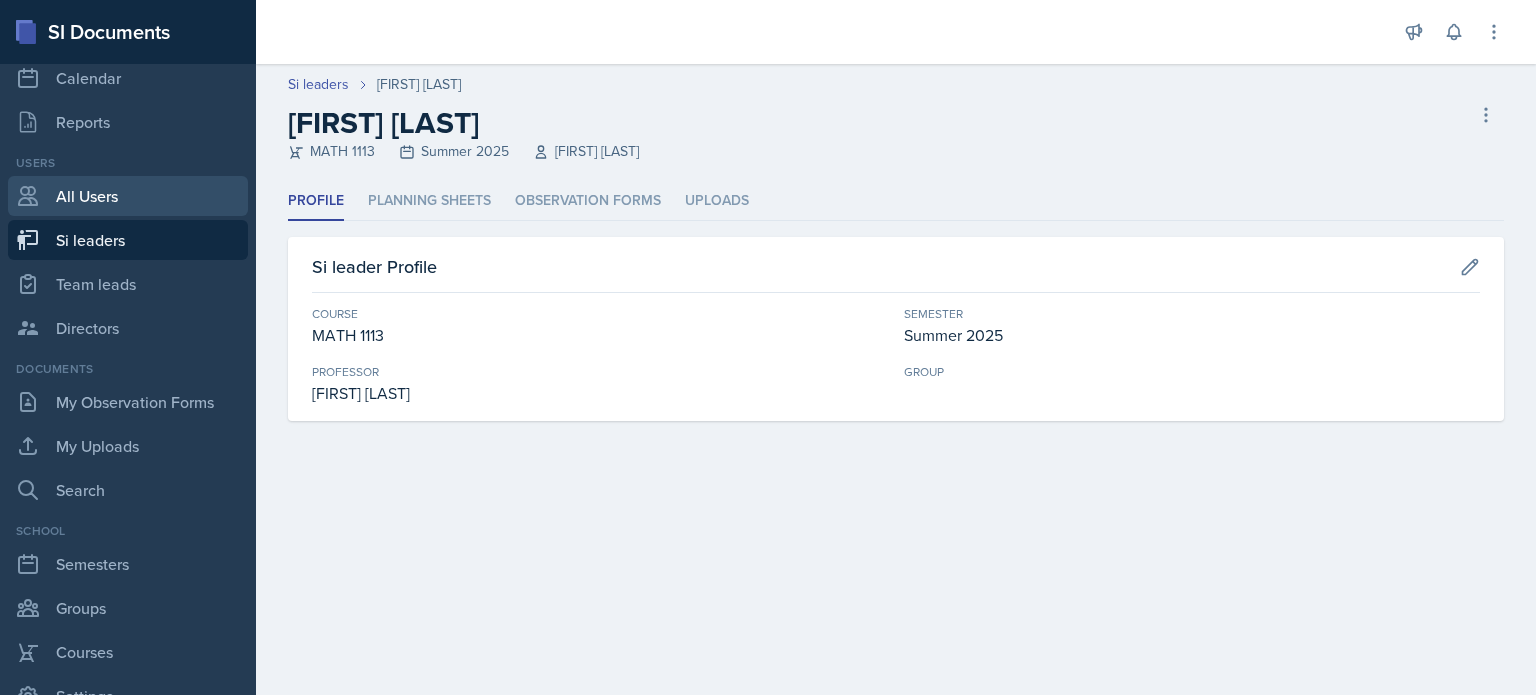 click on "All Users" at bounding box center [128, 196] 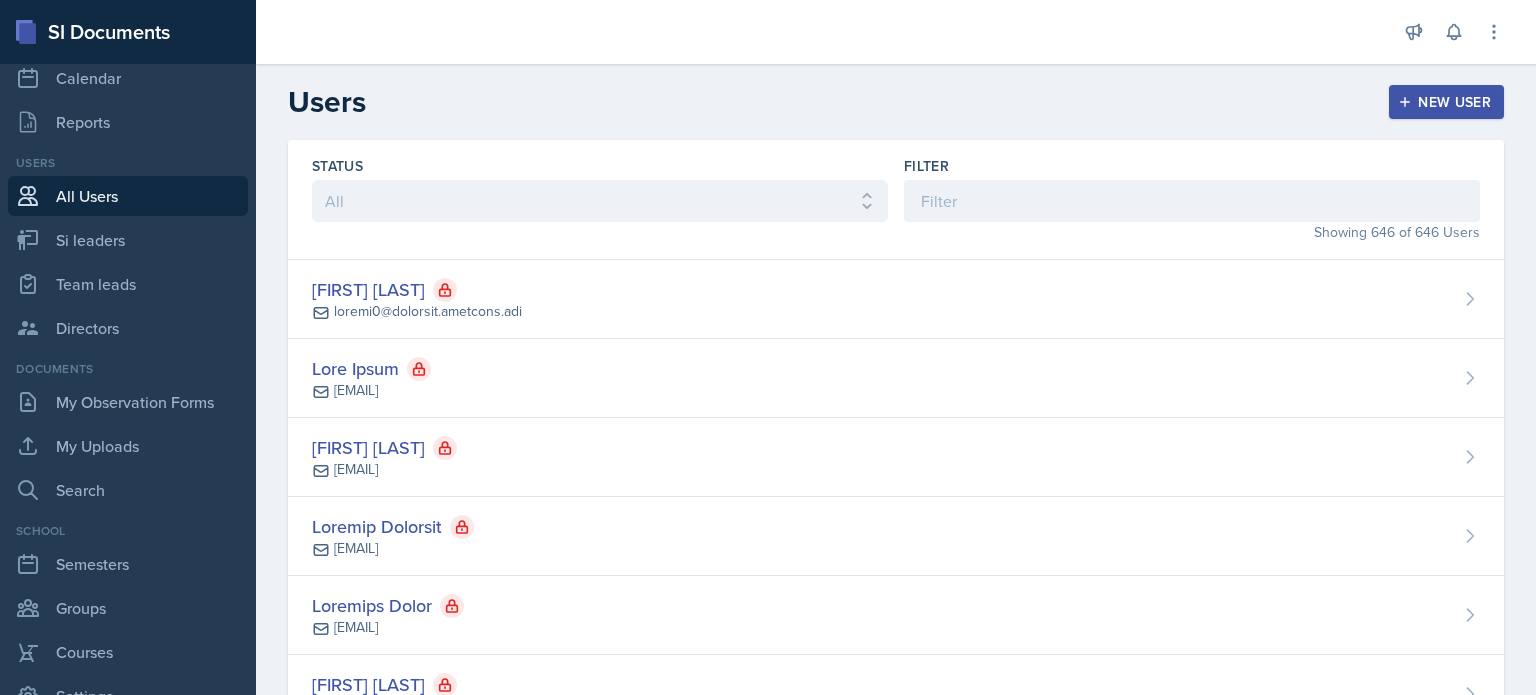 click on "New User" at bounding box center (1446, 102) 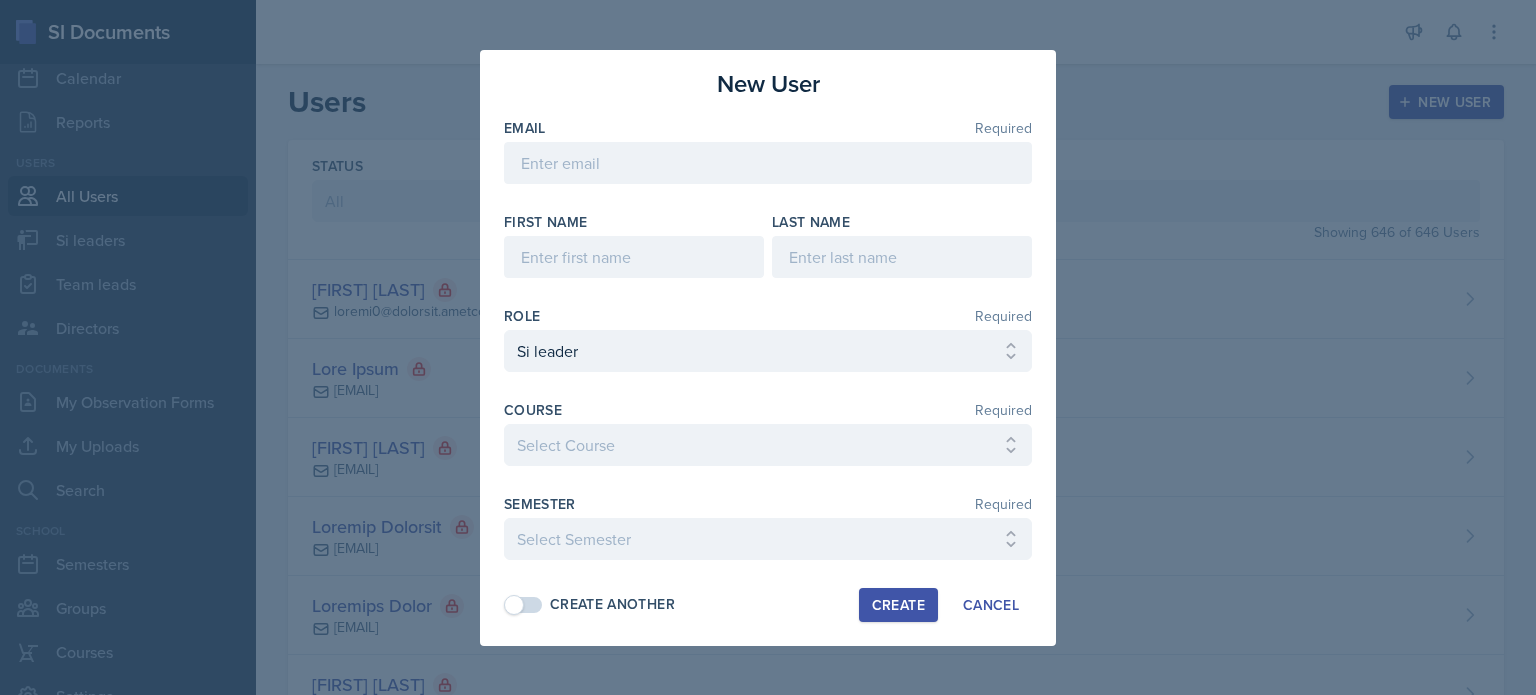 click at bounding box center (768, 347) 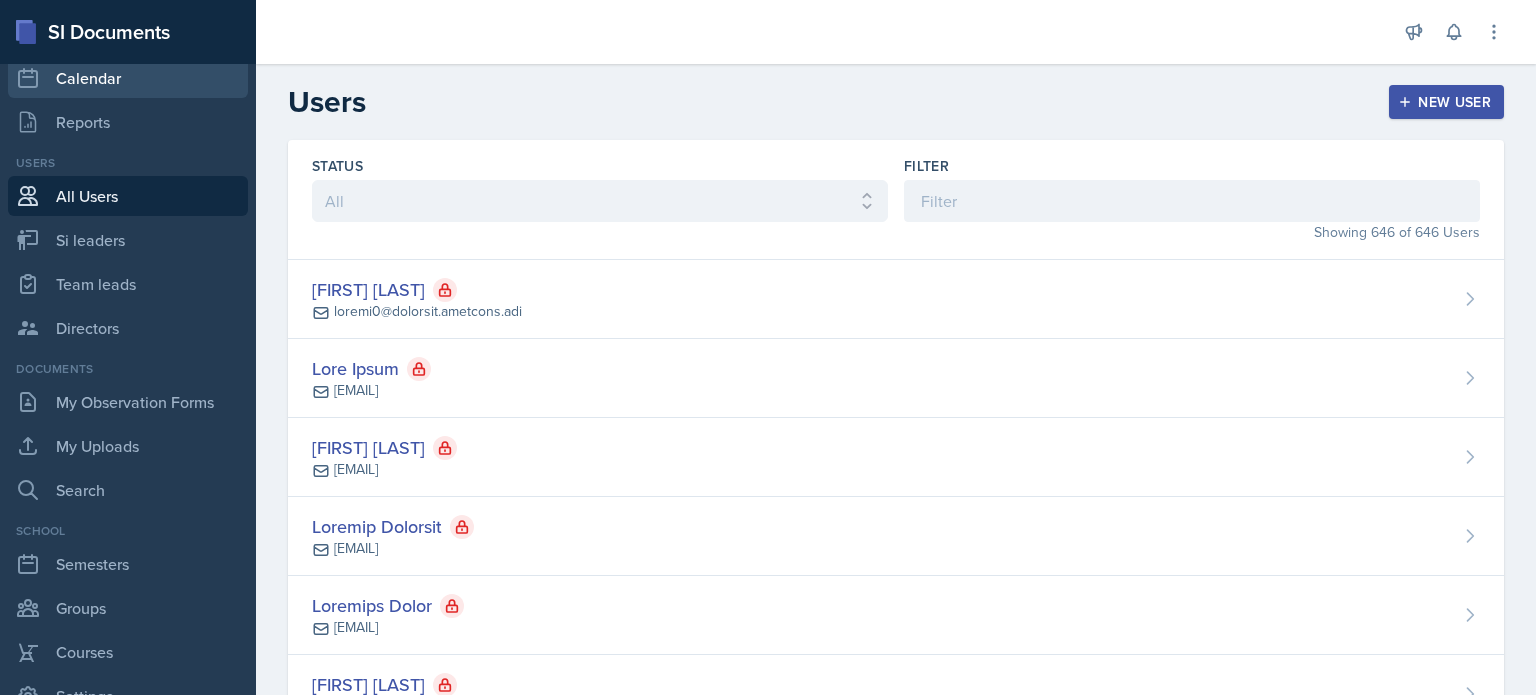 click on "Calendar" at bounding box center (128, 78) 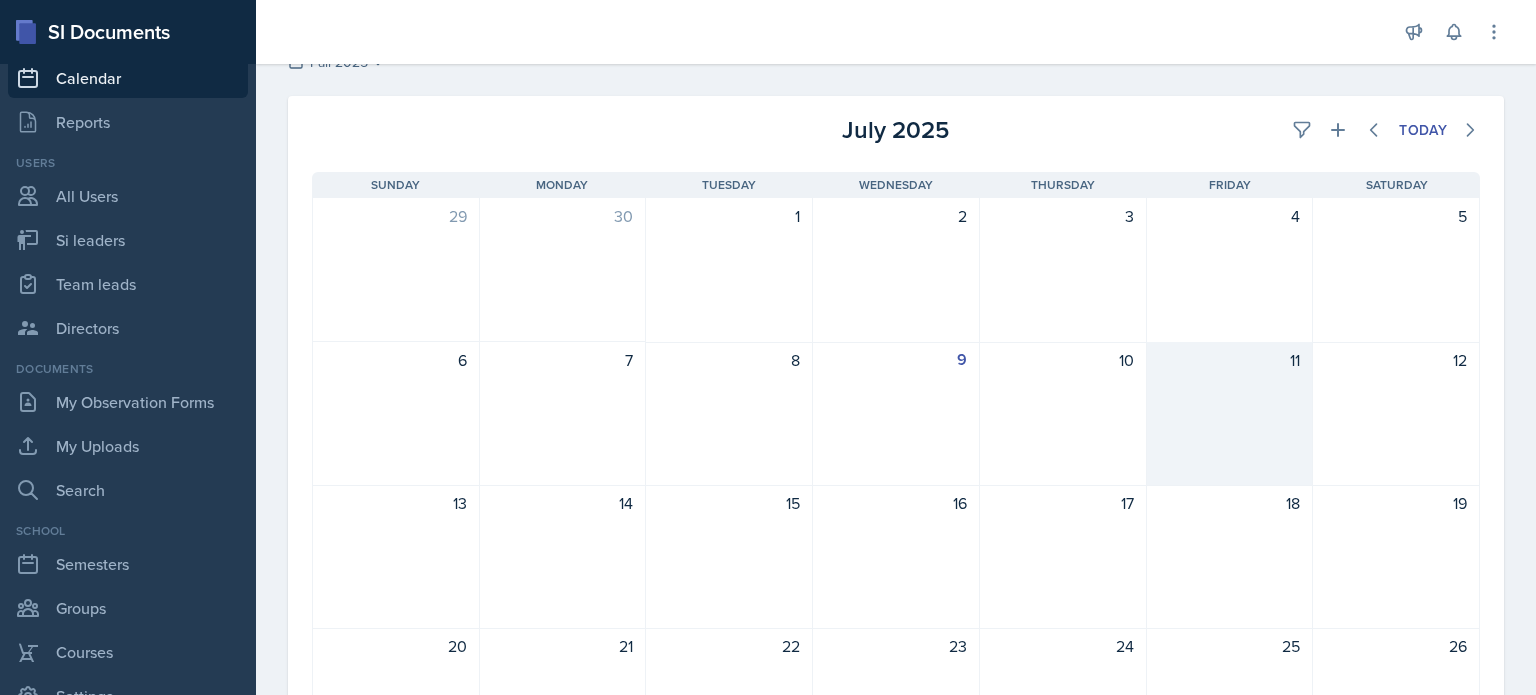 scroll, scrollTop: 60, scrollLeft: 0, axis: vertical 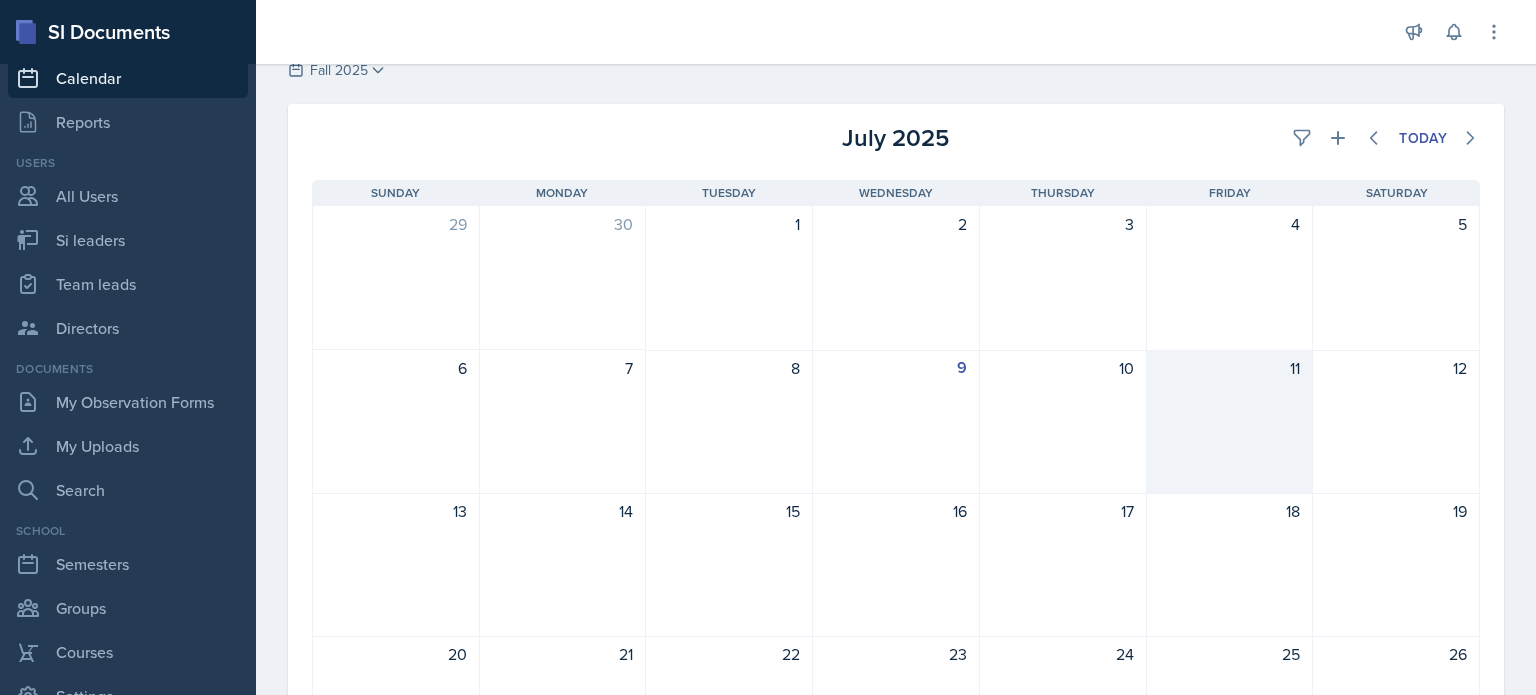 click on "11" at bounding box center (1230, 422) 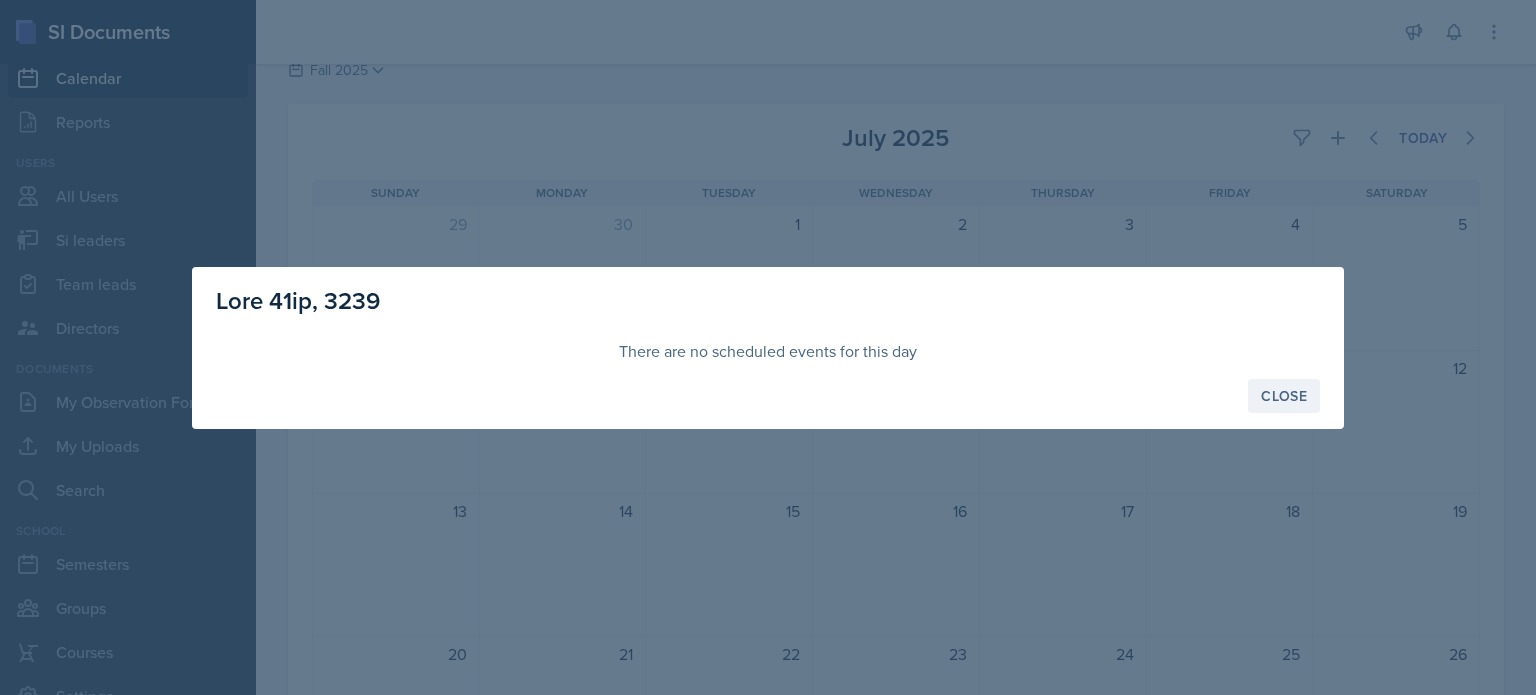 click on "Close" at bounding box center (1284, 396) 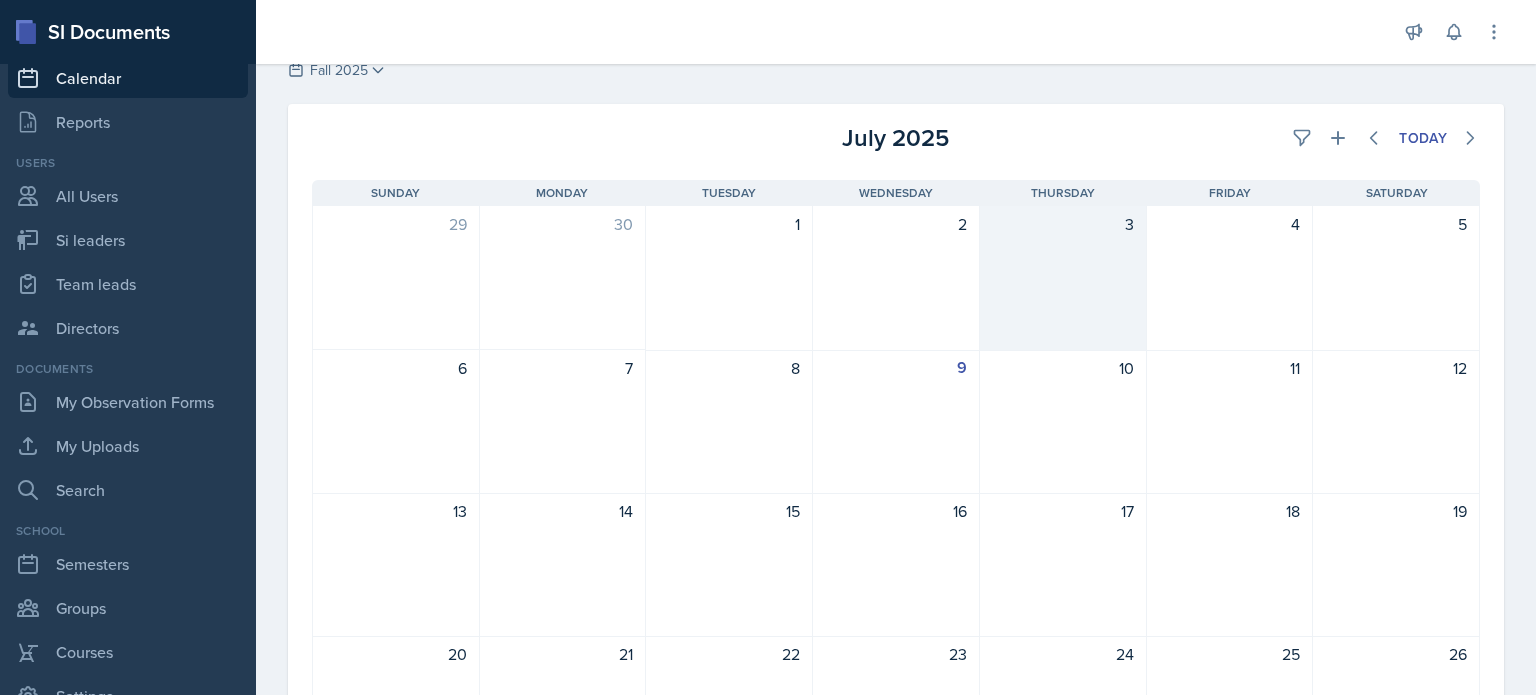 scroll, scrollTop: 0, scrollLeft: 0, axis: both 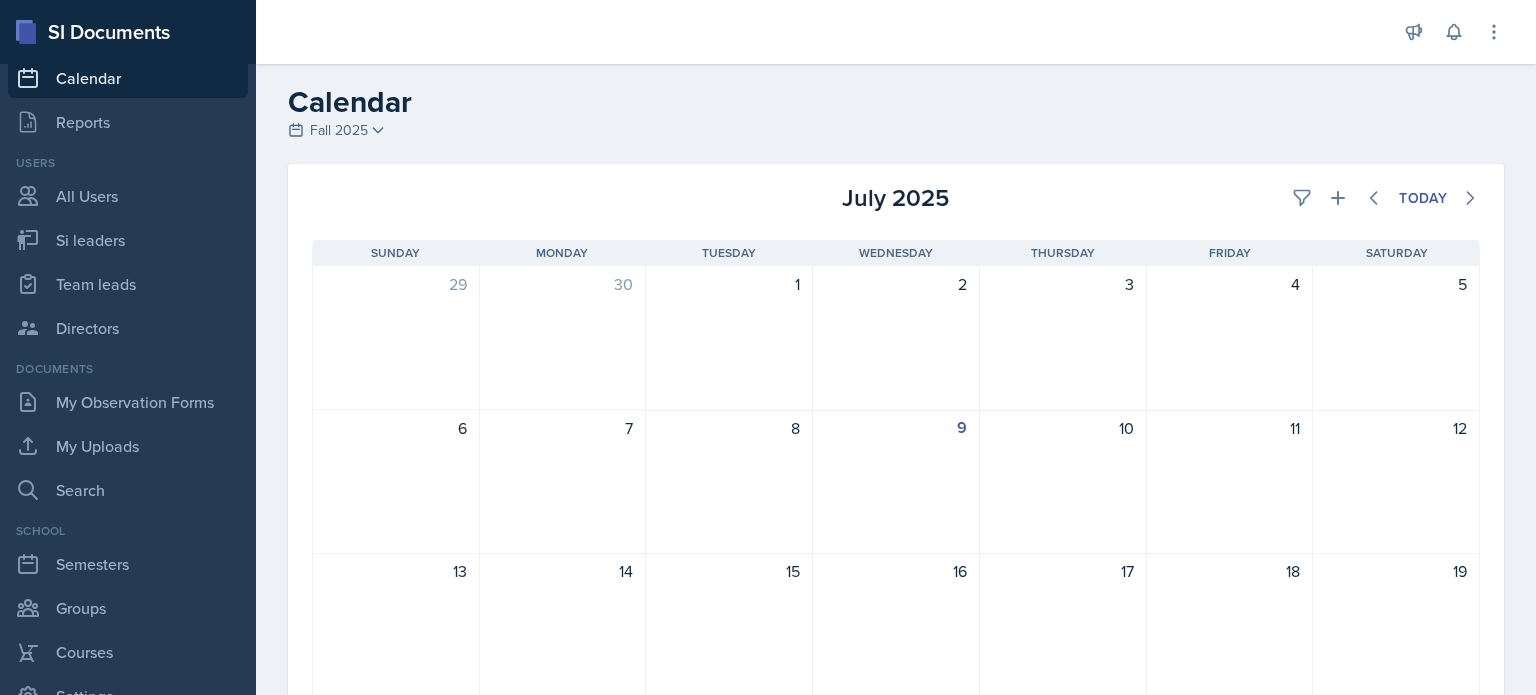 click at bounding box center [378, 130] 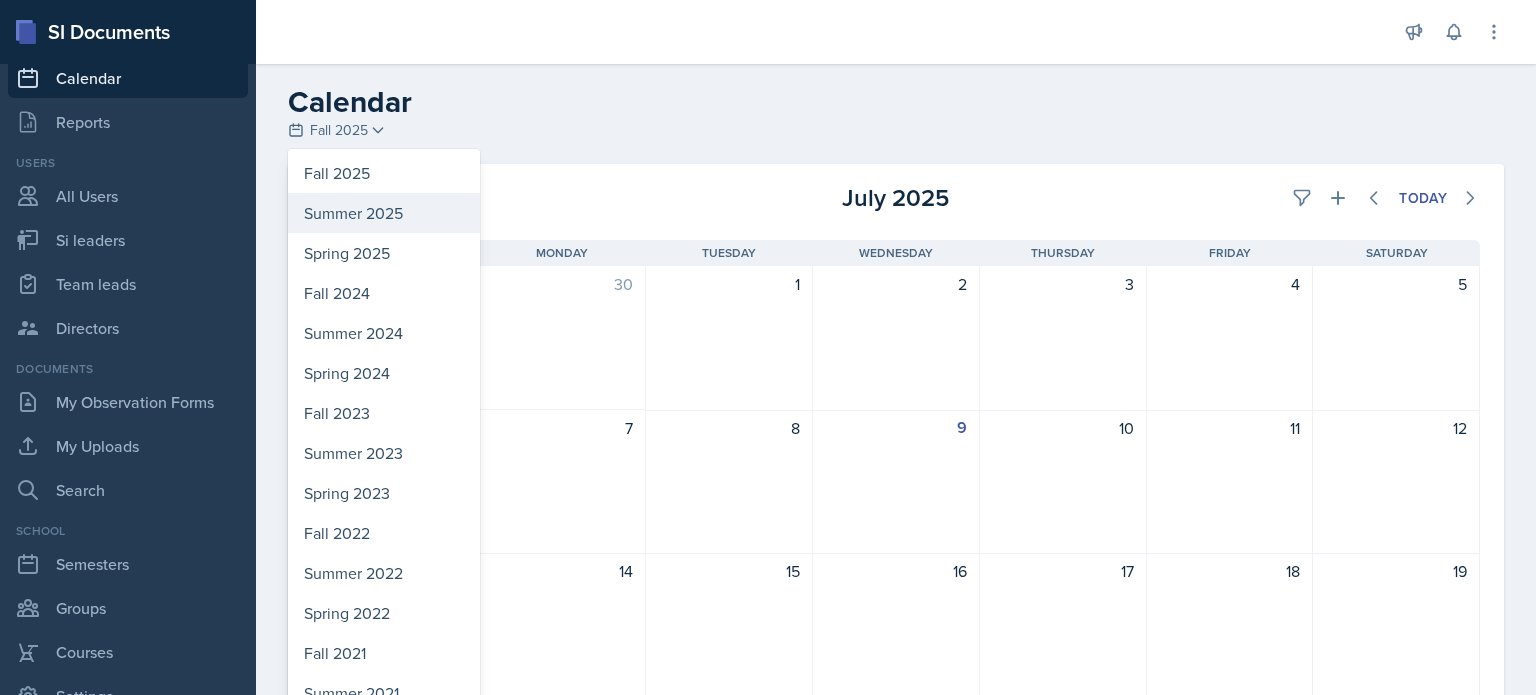 click on "Summer 2025" at bounding box center [384, 173] 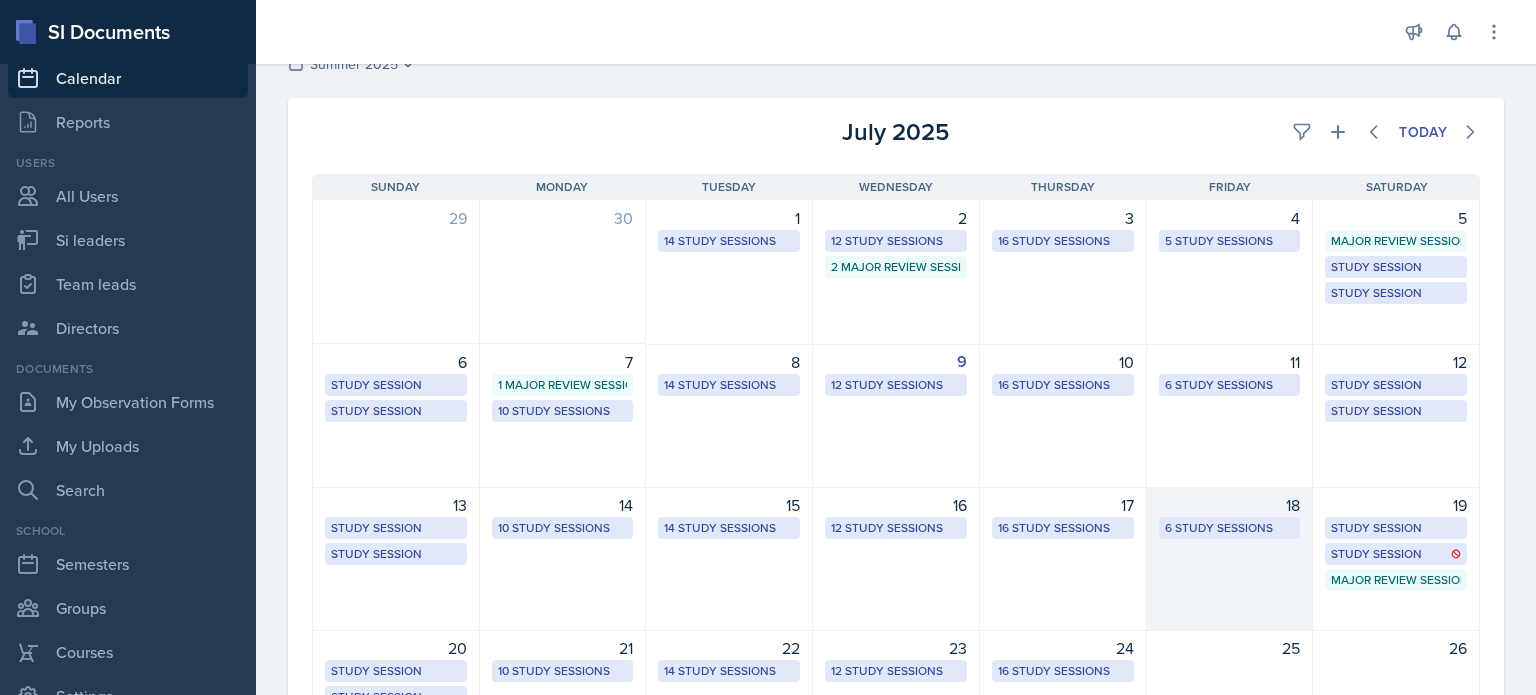 scroll, scrollTop: 100, scrollLeft: 0, axis: vertical 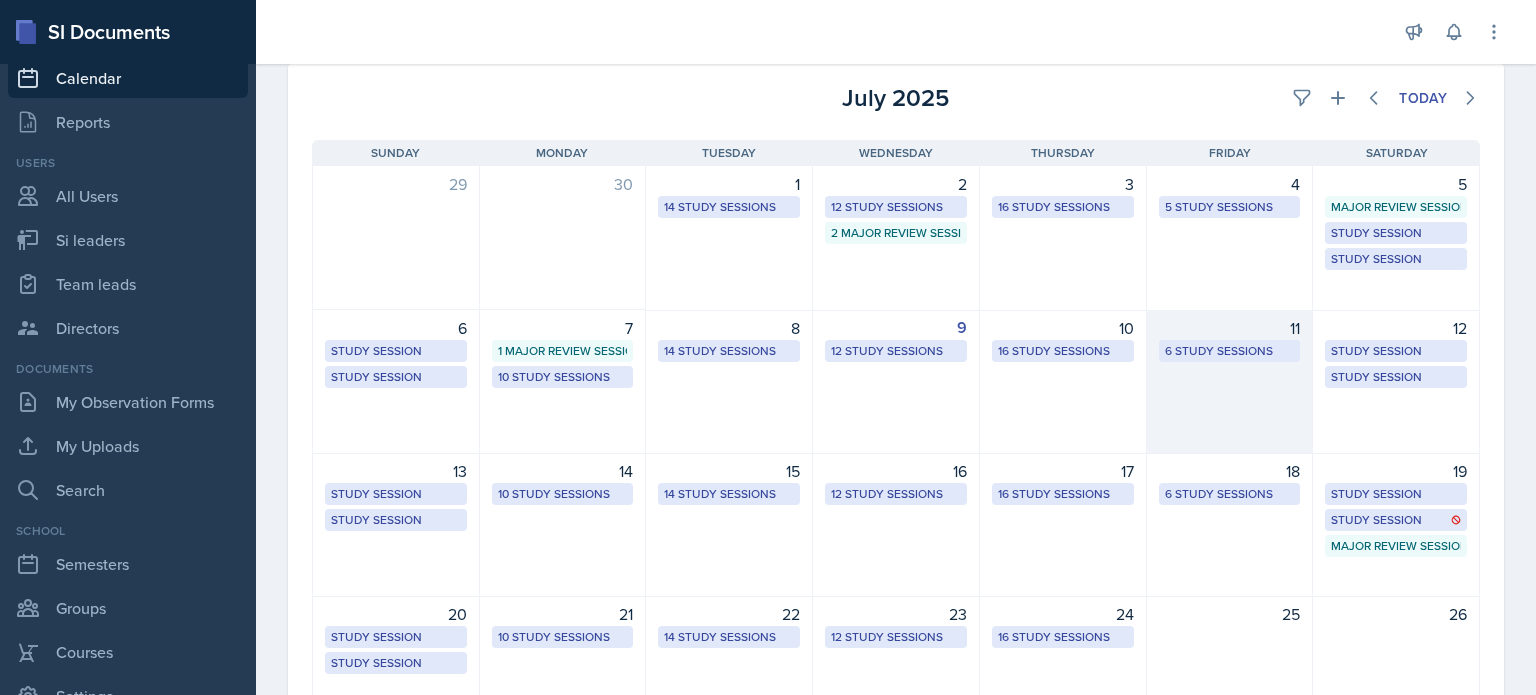 click on "11
6 Study Sessions" at bounding box center [1230, 382] 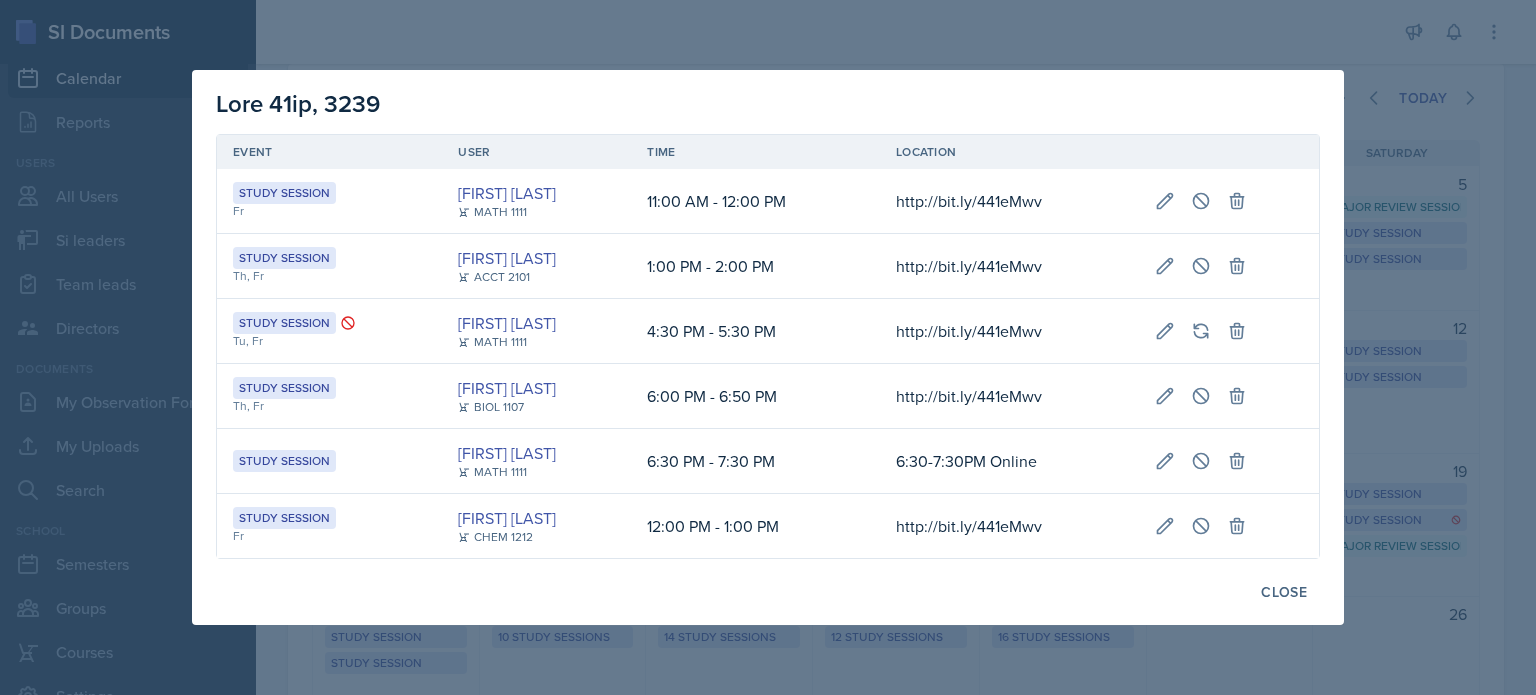 click at bounding box center (0, 0) 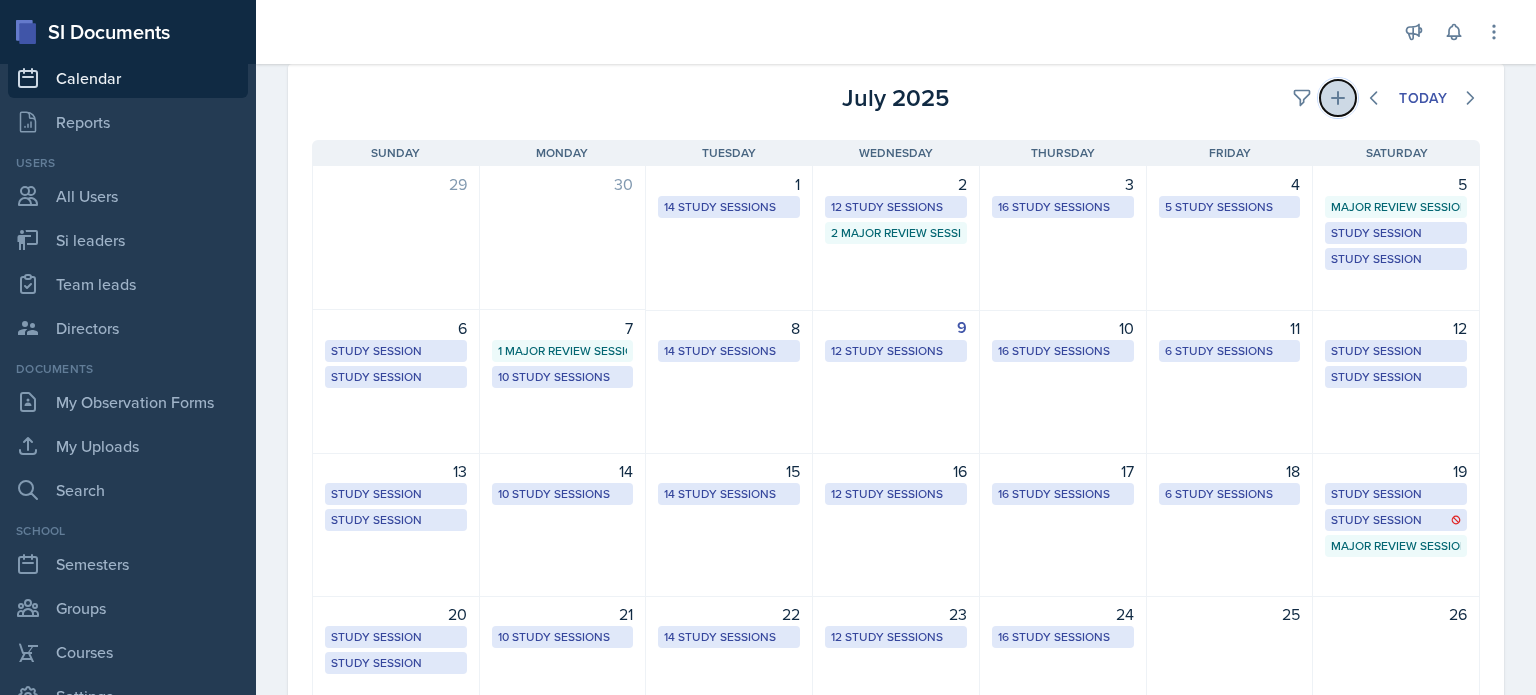 click at bounding box center (1302, 98) 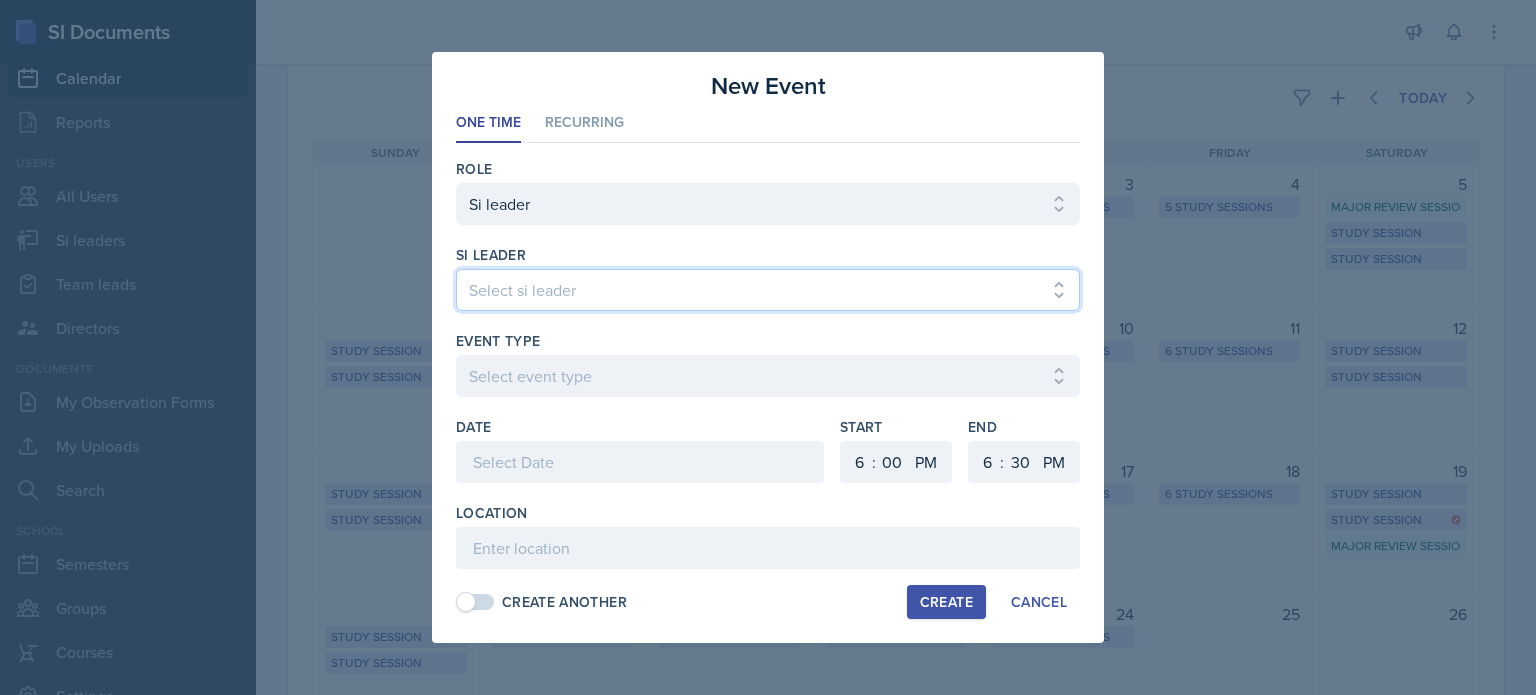 click on "Loremi do sitame   Consec Adipisci Eli Seddo Eius Tempo Incidi Utlaboreet Dolor Magnaa Enimadmin Veniamquisn Exerc Ullamc Labor Nisialiqu Exeacom Consequa Duisaut Irurei Reprehen Volupt Velitesse Cillumfu Nulla Pariatu Excep Sin Occa Cupida Nonpro Suntcu Quiof Deserun Mollita Idest Laborum Perspic Undeo Istenatu Error Voluptat Accusan Dolor Lauda Tota Remap Eaqu Ipsa Quaeabill Inve Verita Quasi Archite Beataevi Dictaexpli Nemoe Ipsamquiav Aspe Autod" at bounding box center (768, 290) 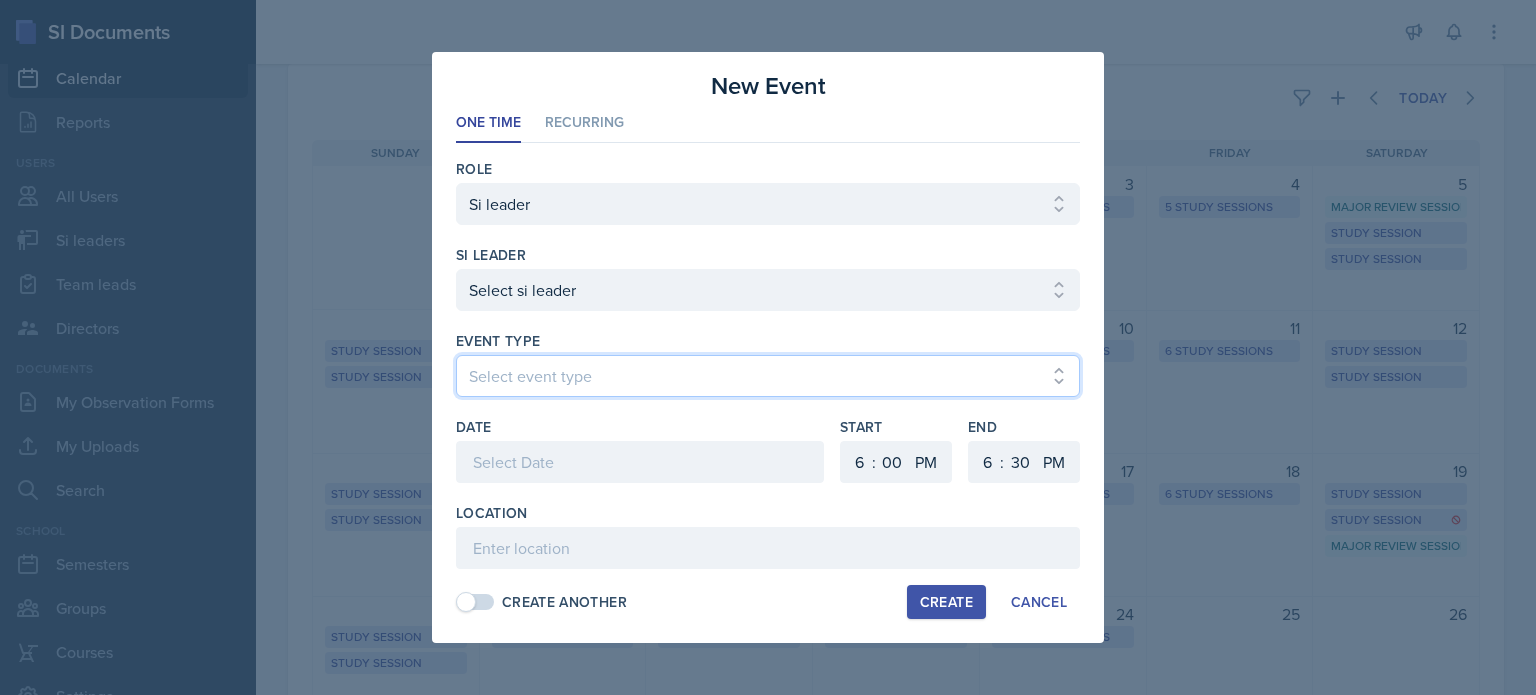 click on "Select event type   Major Review Session Study Session" at bounding box center (768, 376) 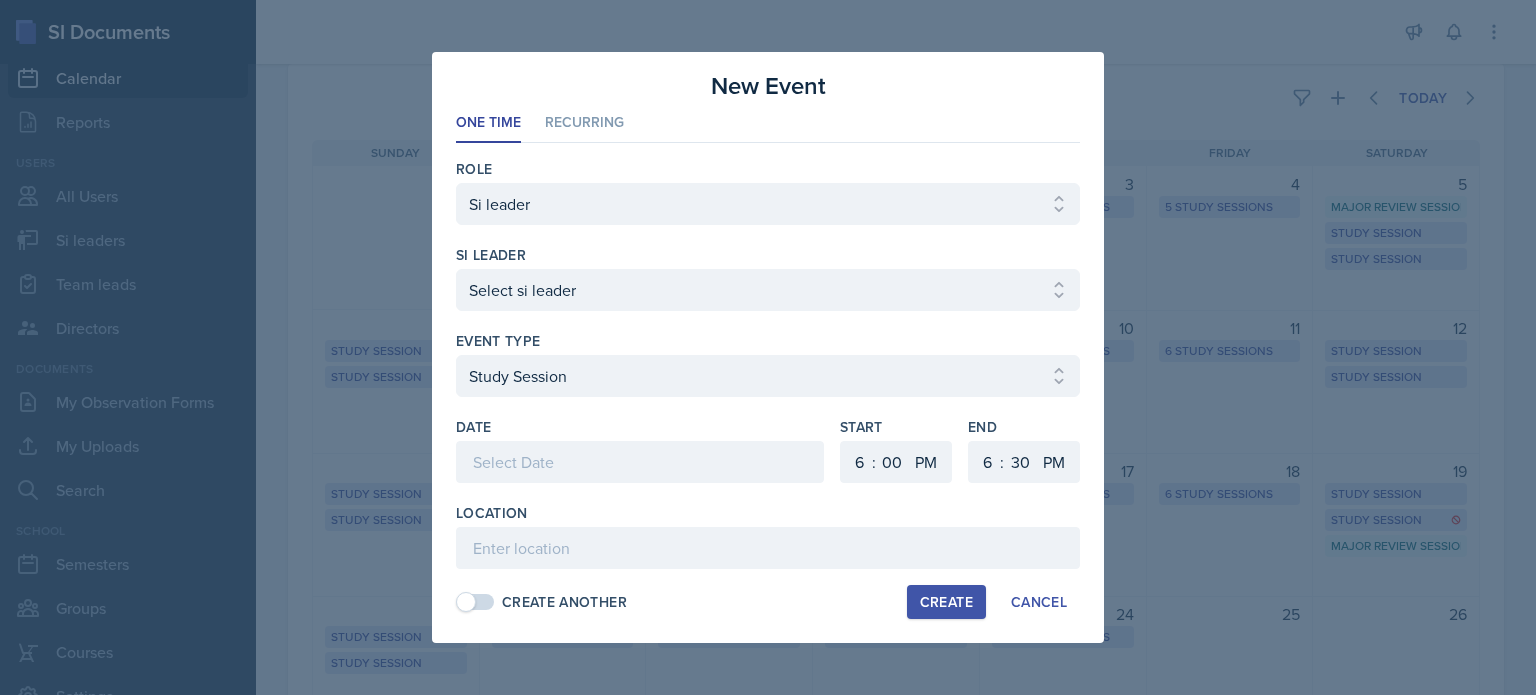 click at bounding box center (640, 462) 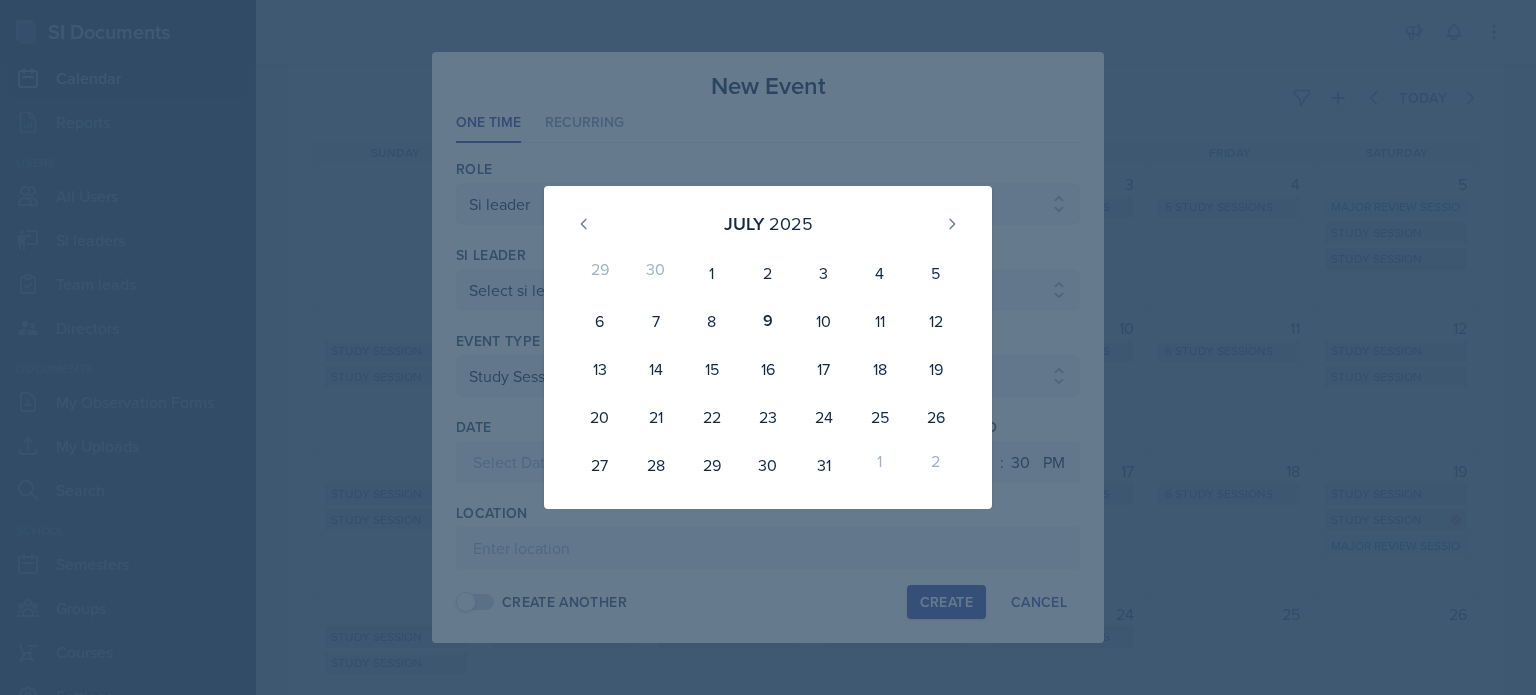 click at bounding box center (768, 347) 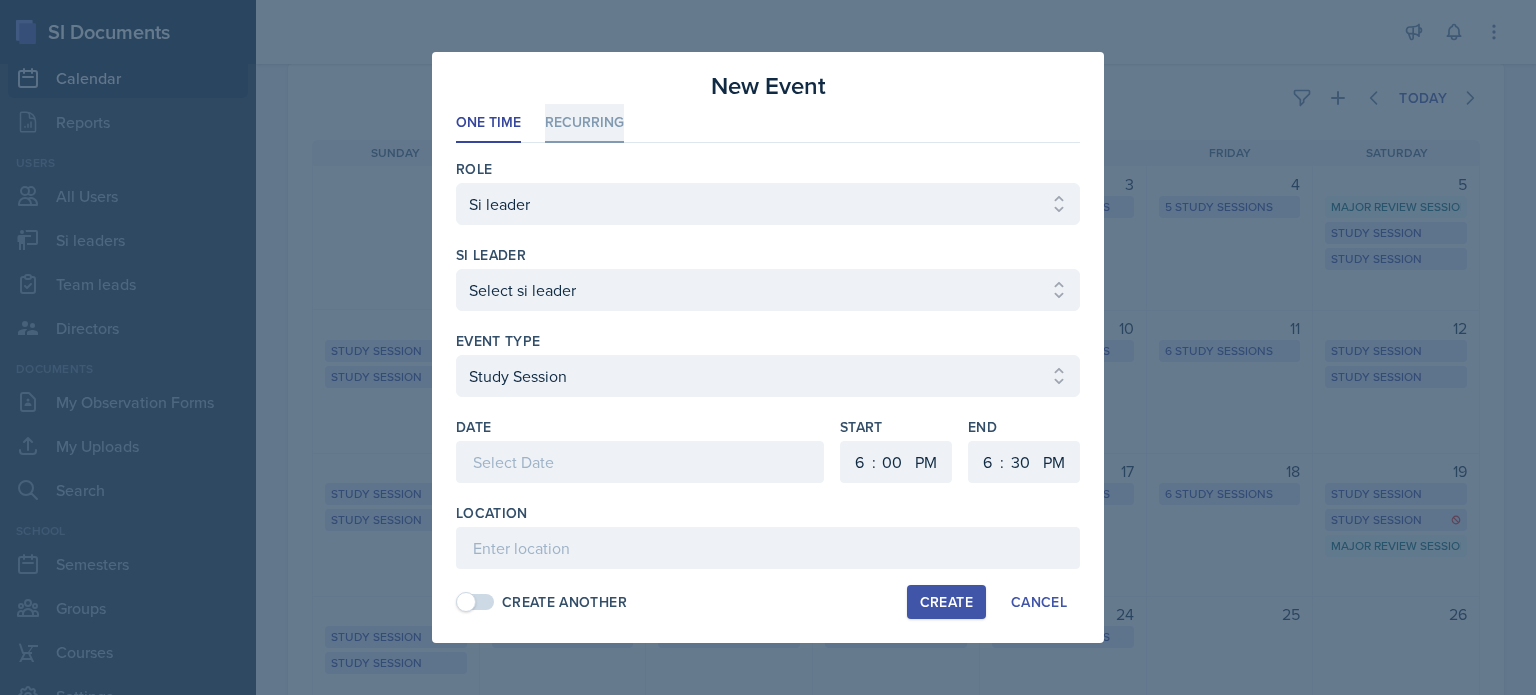 click on "Recurring" at bounding box center [584, 123] 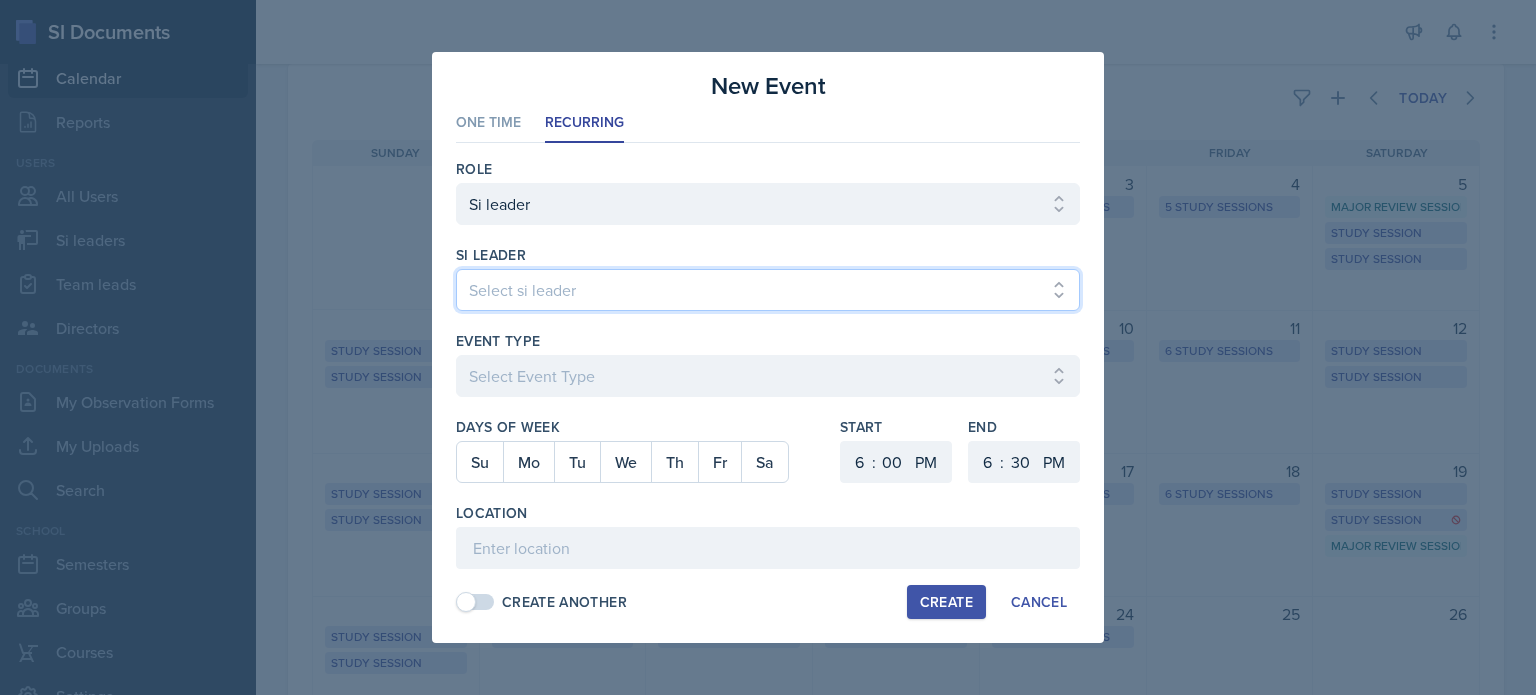 click on "Loremi do sitame   Consec Adipisci Eli Seddo Eius Tempo Incidi Utlaboreet Dolor Magnaa Enimadmin Veniamquisn Exerc Ullamc Labor Nisialiqu Exeacom Consequa Duisaut Irurei Reprehen Volupt Velitesse Cillumfu Nulla Pariatu Excep Sin Occa Cupida Nonpro Suntcu Quiof Deserun Mollita Idest Laborum Perspic Undeo Istenatu Error Voluptat Accusan Dolor Lauda Tota Remap Eaqu Ipsa Quaeabill Inve Verita Quasi Archit Beataevi Dictaexpli Nemoe Ipsamquiav Aspe Autod" at bounding box center (768, 290) 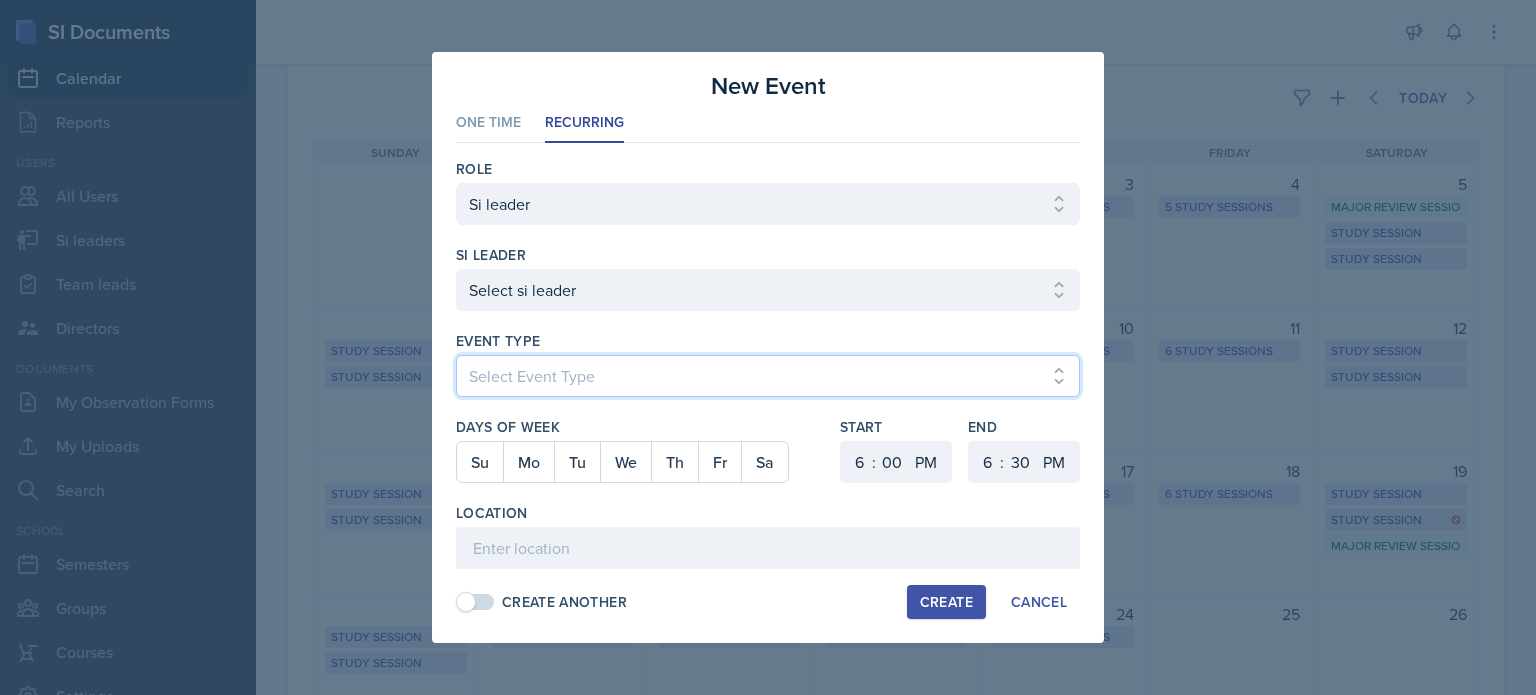 click on "Select Event Type   Major Review Session Study Session" at bounding box center (768, 376) 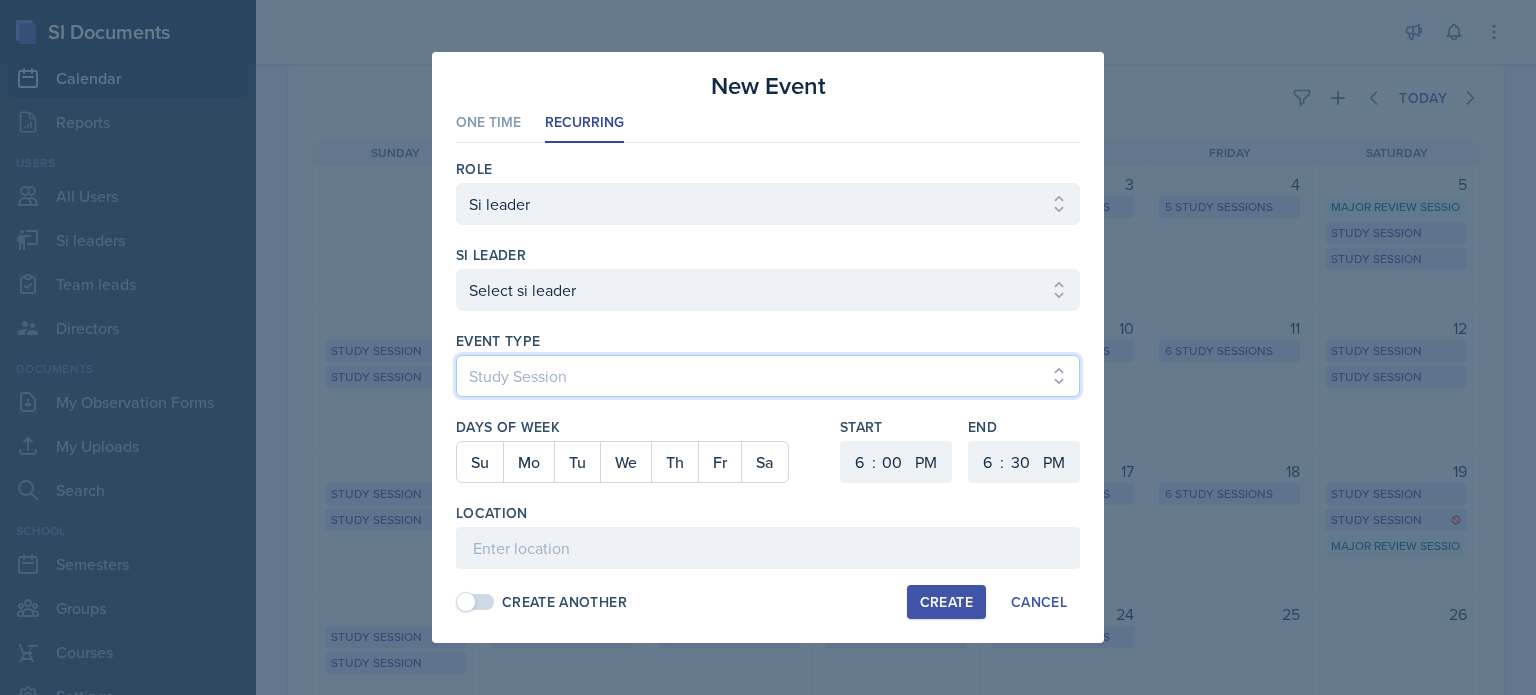click on "Select Event Type   Major Review Session Study Session" at bounding box center [768, 376] 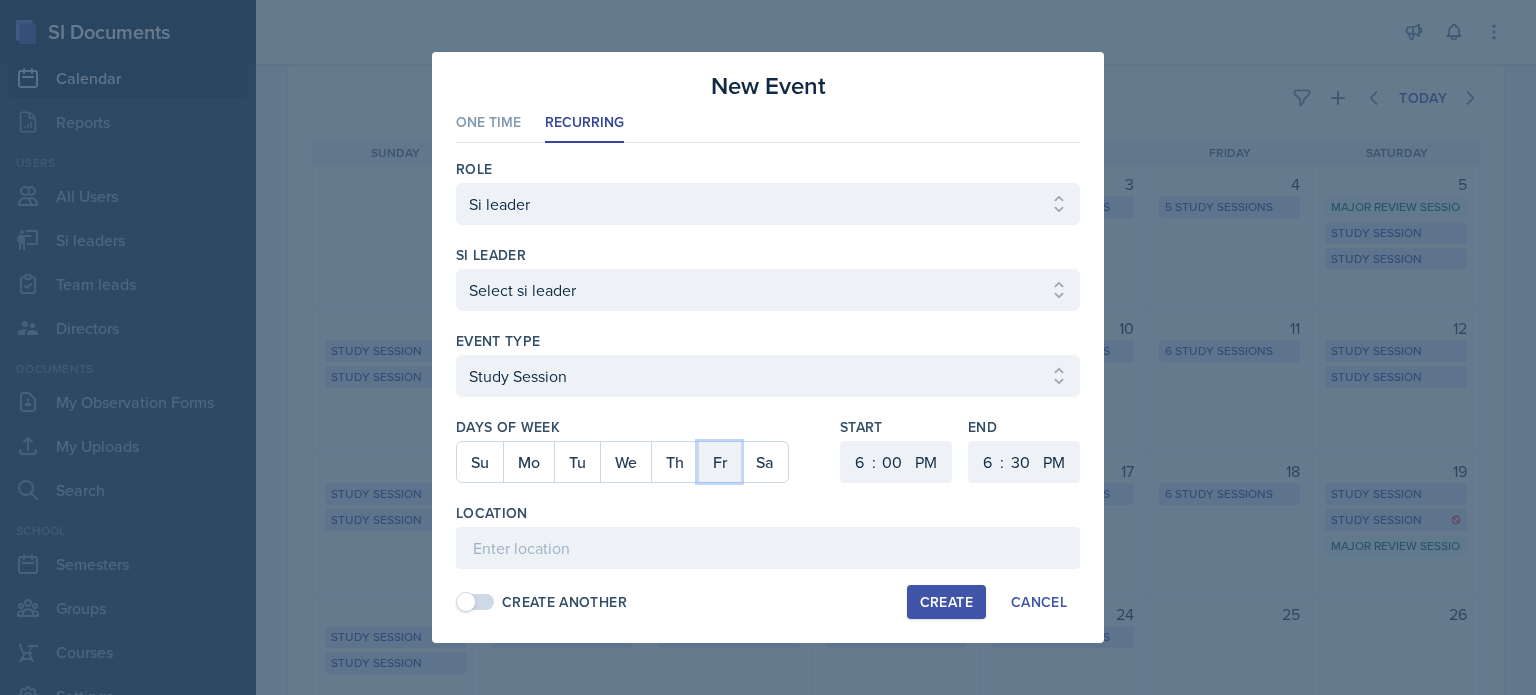 click on "Fr" at bounding box center [719, 462] 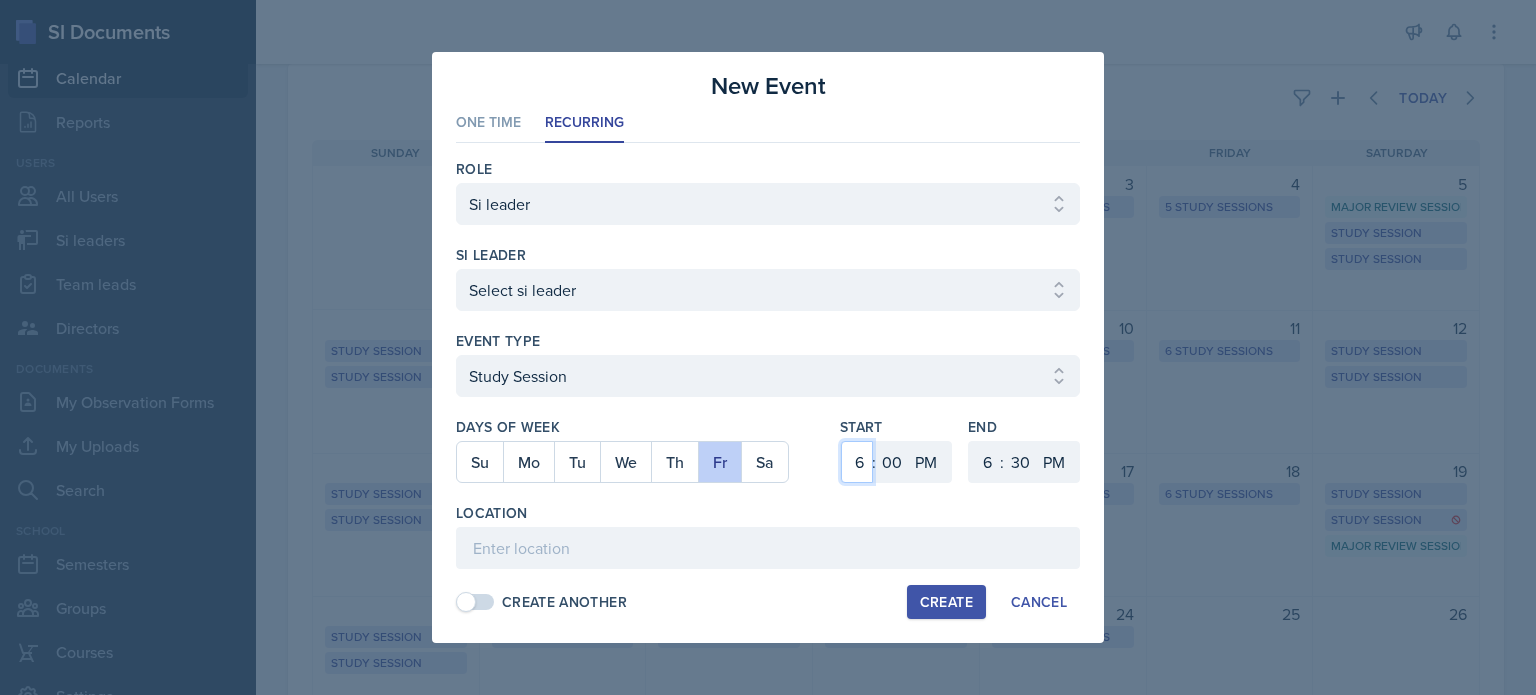 click on "1 2 3 4 5 6 7 8 9 10 11 12" at bounding box center (0, 0) 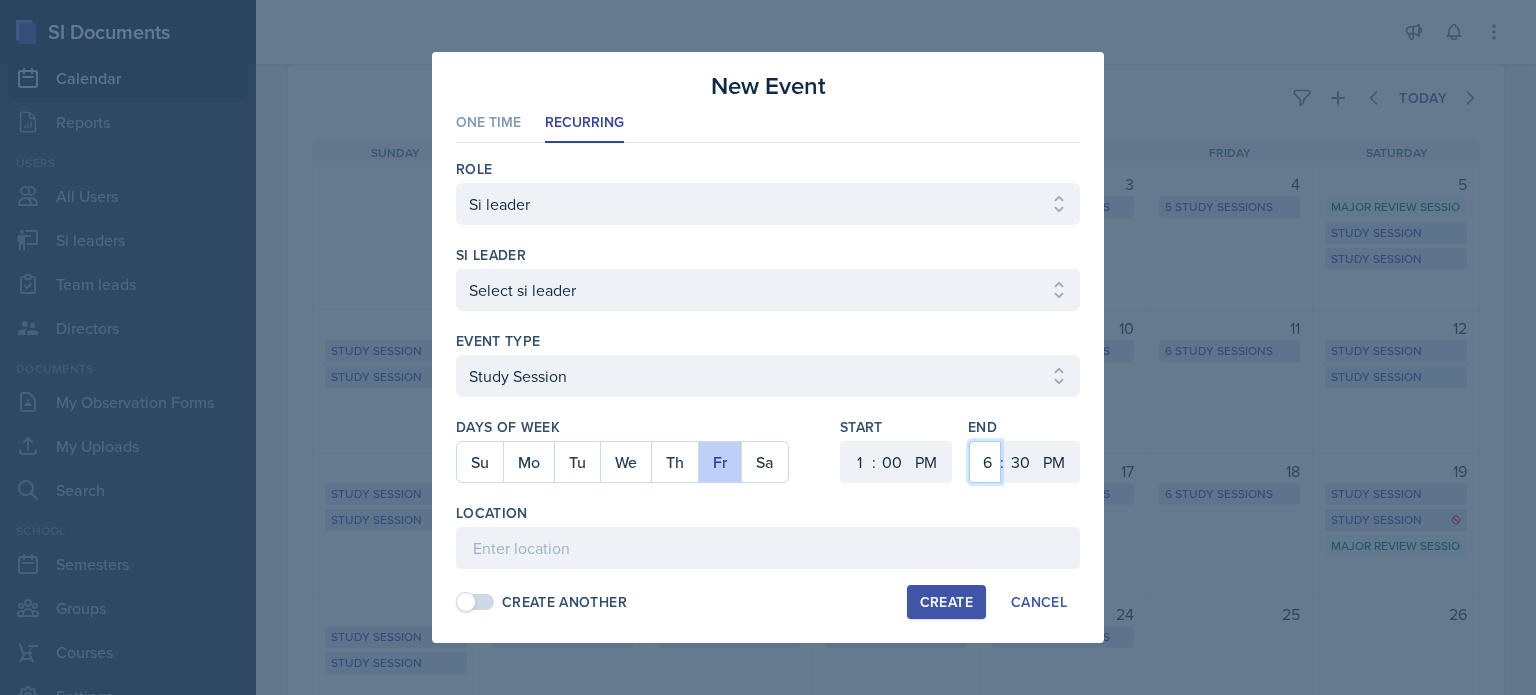 click on "1 2 3 4 5 6 7 8 9 10 11 12" at bounding box center (0, 0) 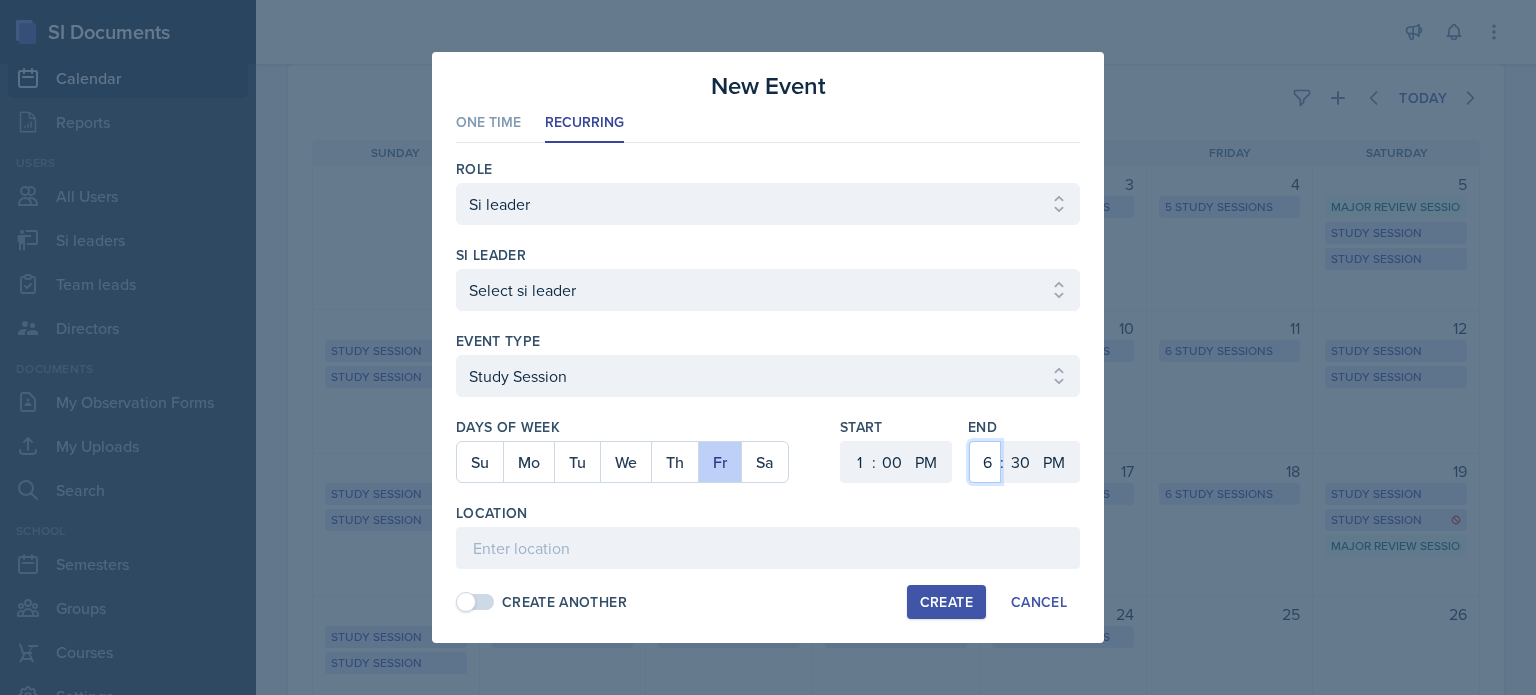 select on "2" 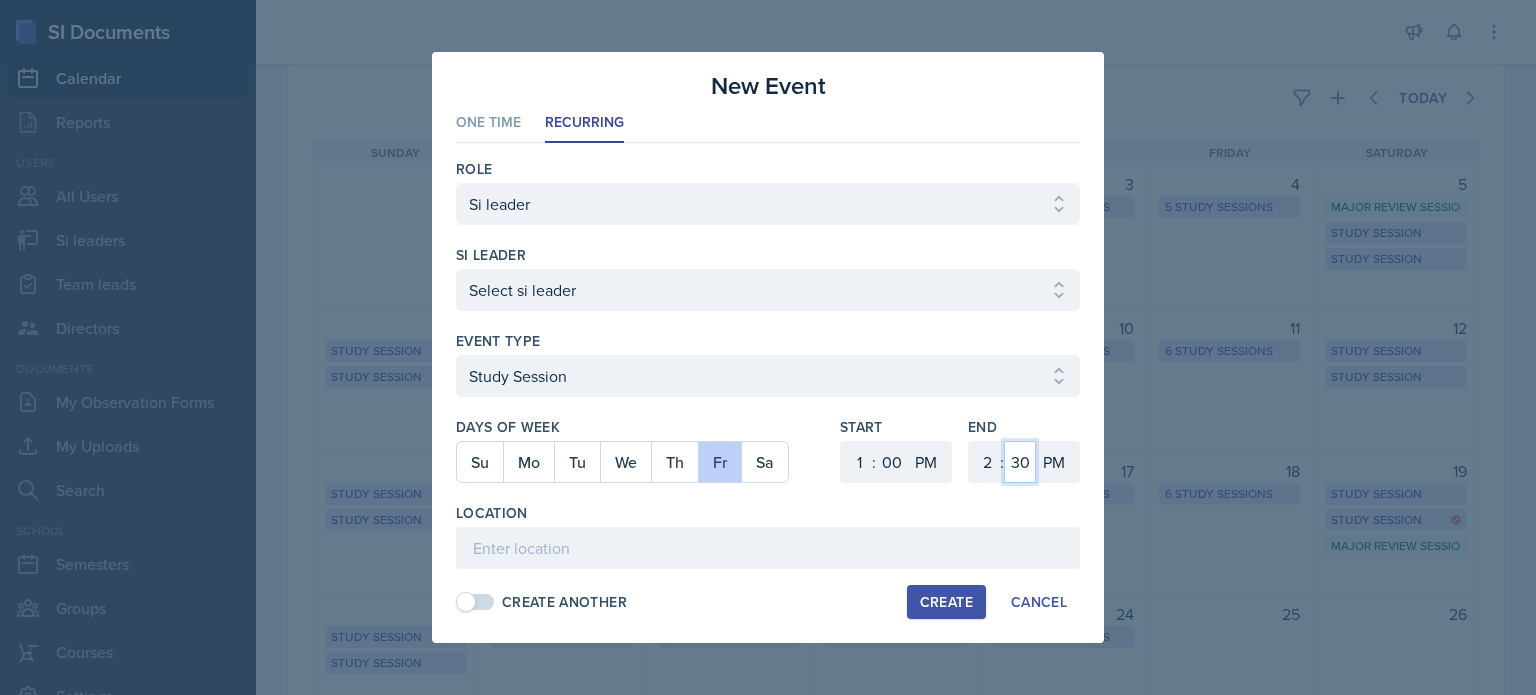 click on "00 05 10 15 20 25 30 35 40 45 50 55" at bounding box center [0, 0] 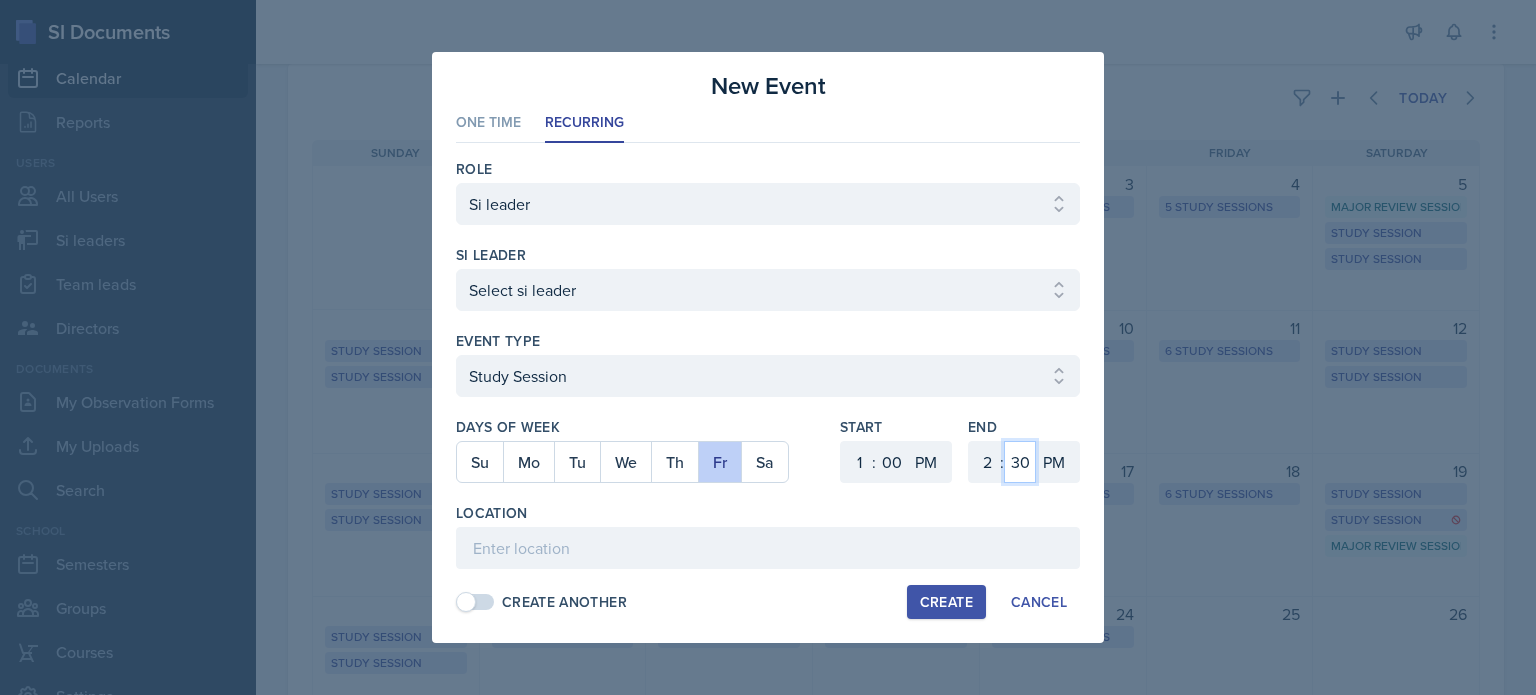 select on "0" 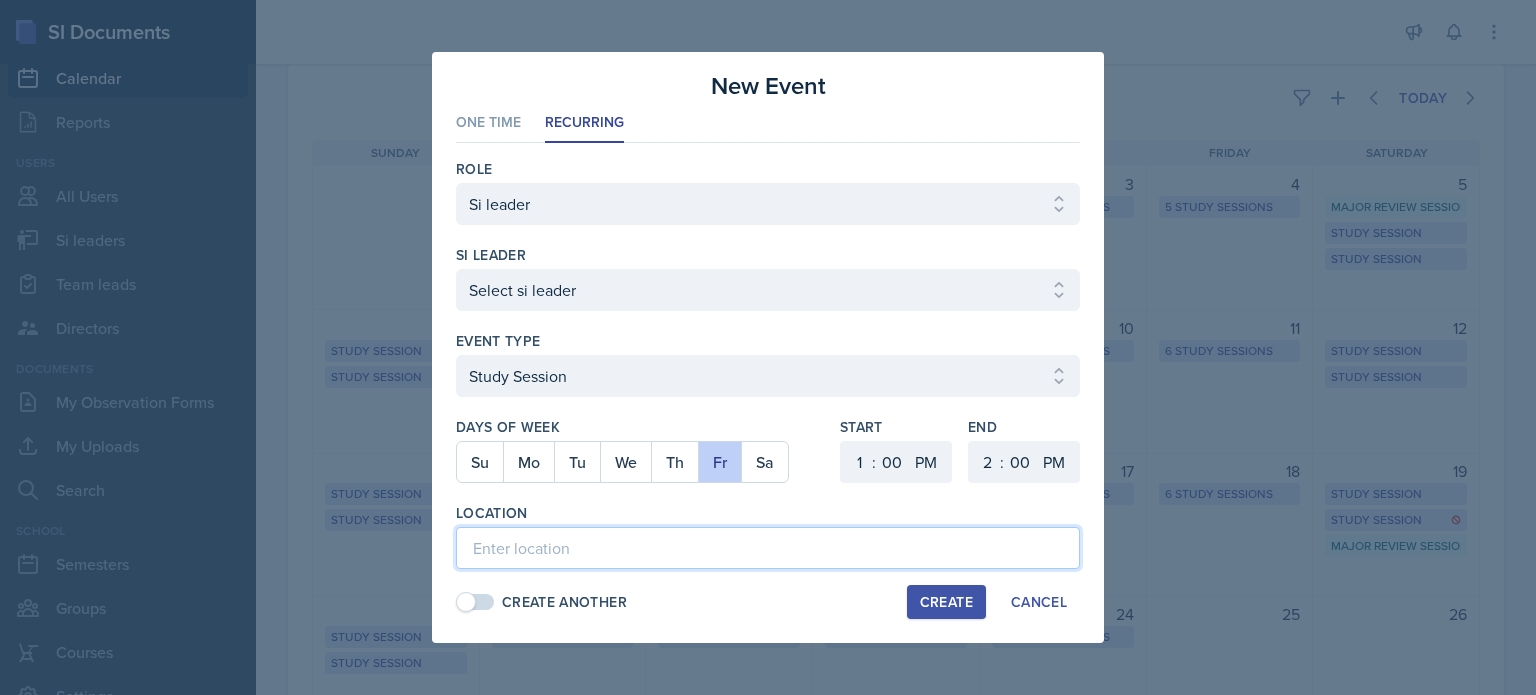 click at bounding box center (0, 0) 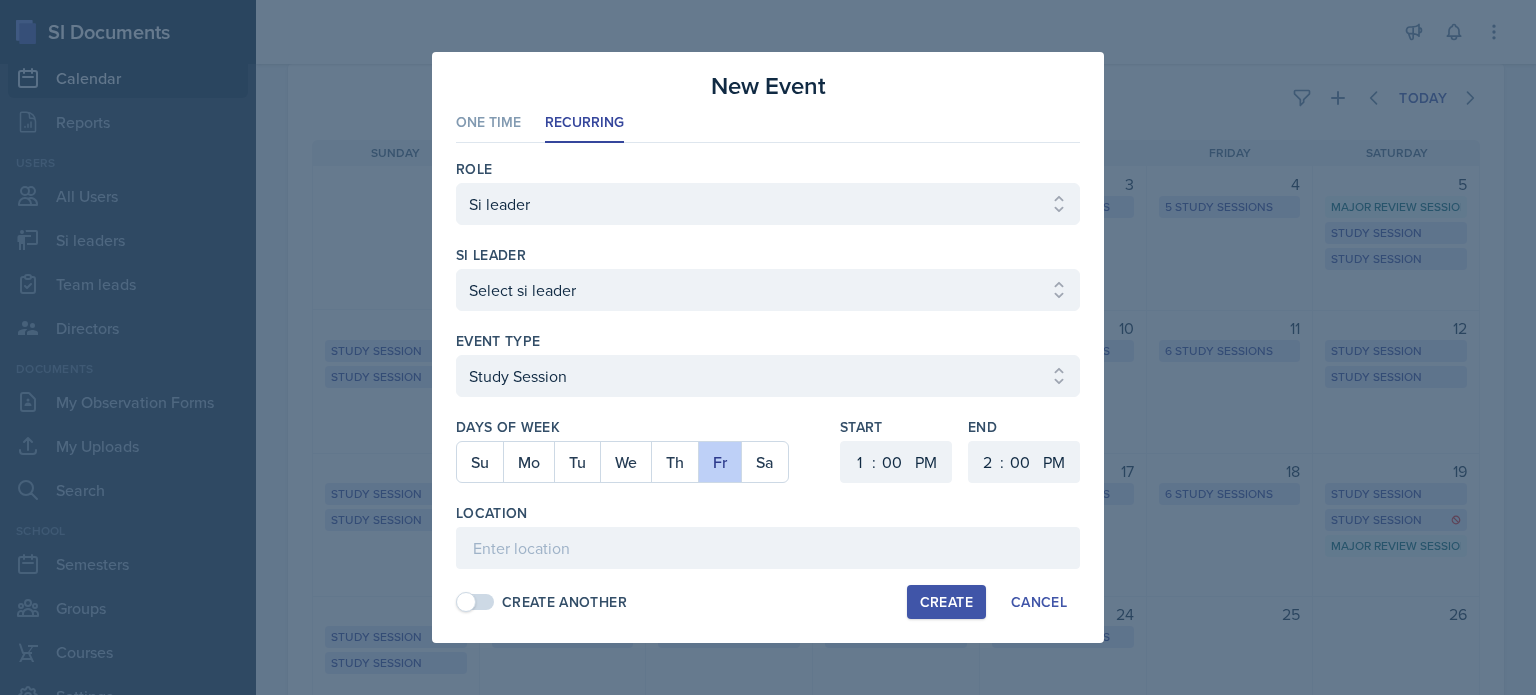 click at bounding box center [768, 347] 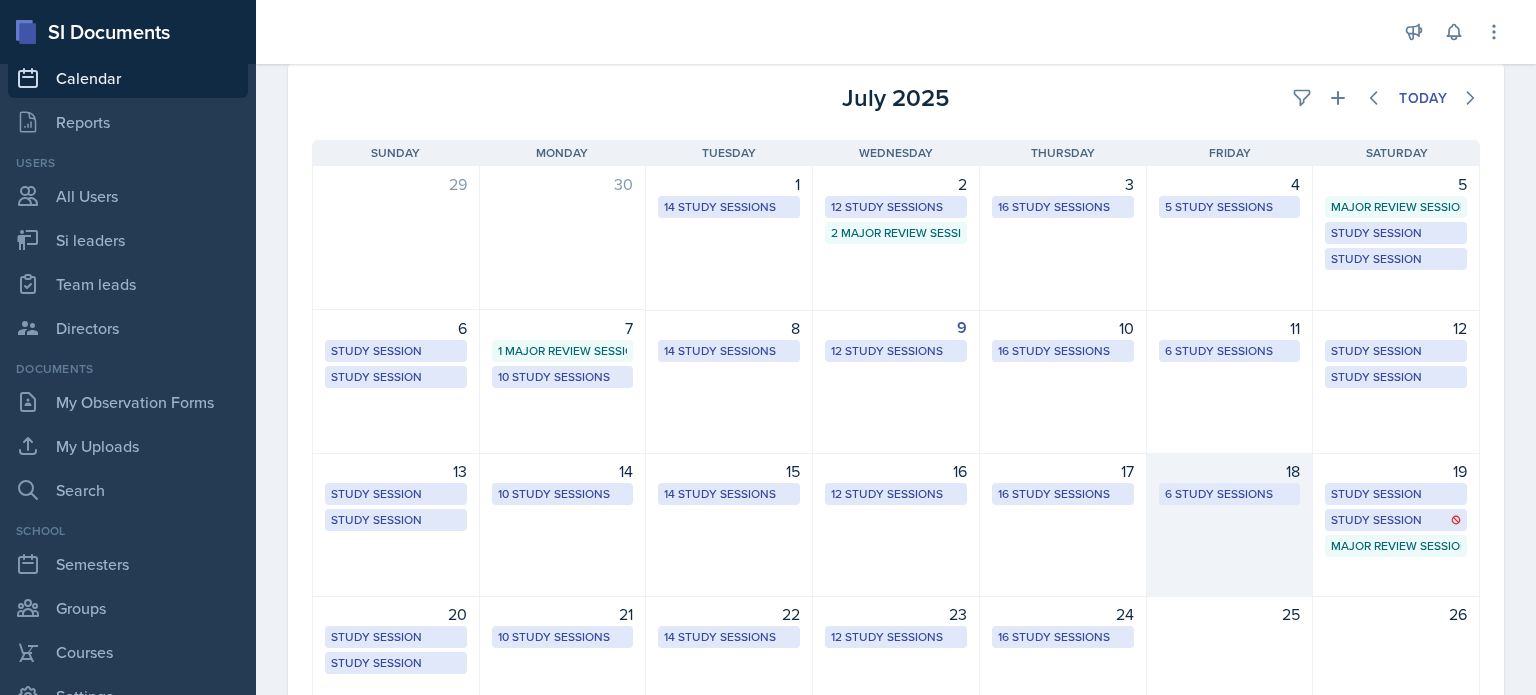 click on "18
6 Study Sessions" at bounding box center [1230, 525] 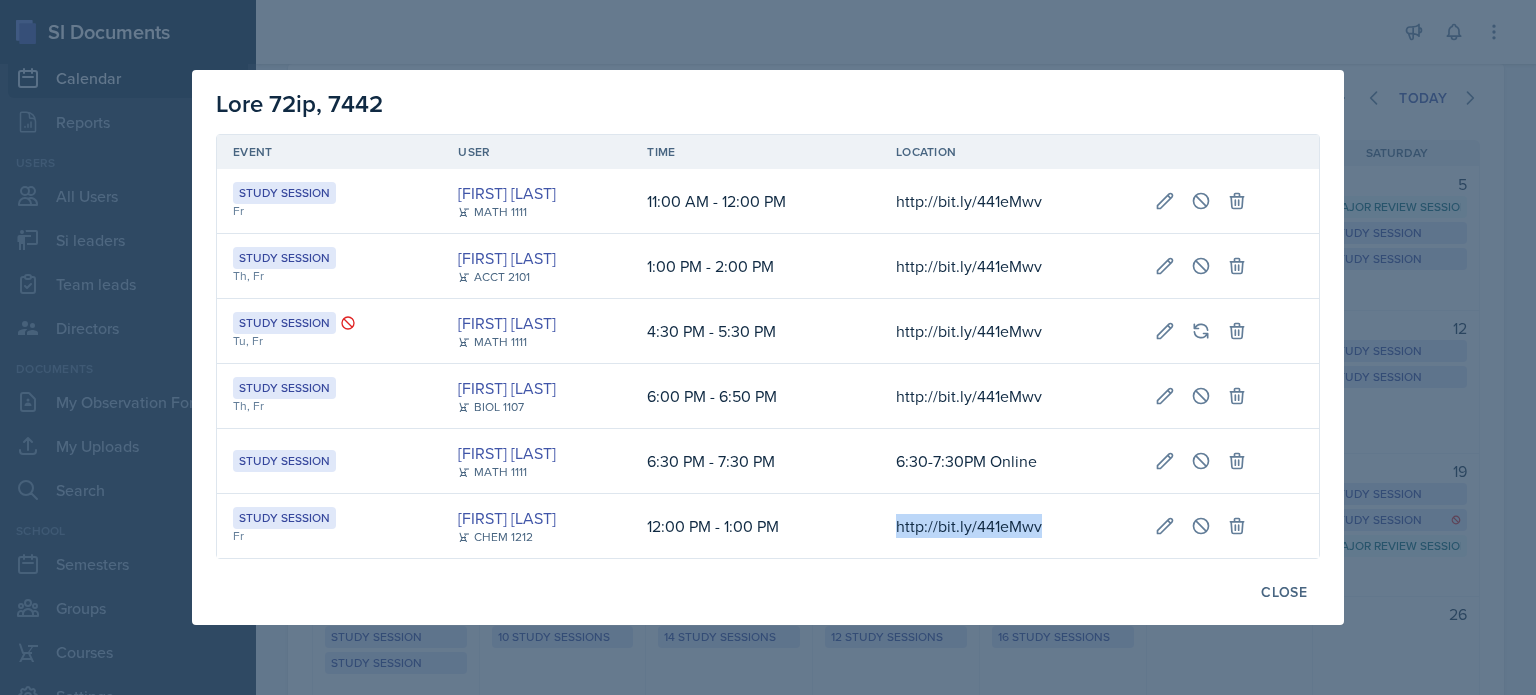 drag, startPoint x: 1067, startPoint y: 527, endPoint x: 924, endPoint y: 527, distance: 143 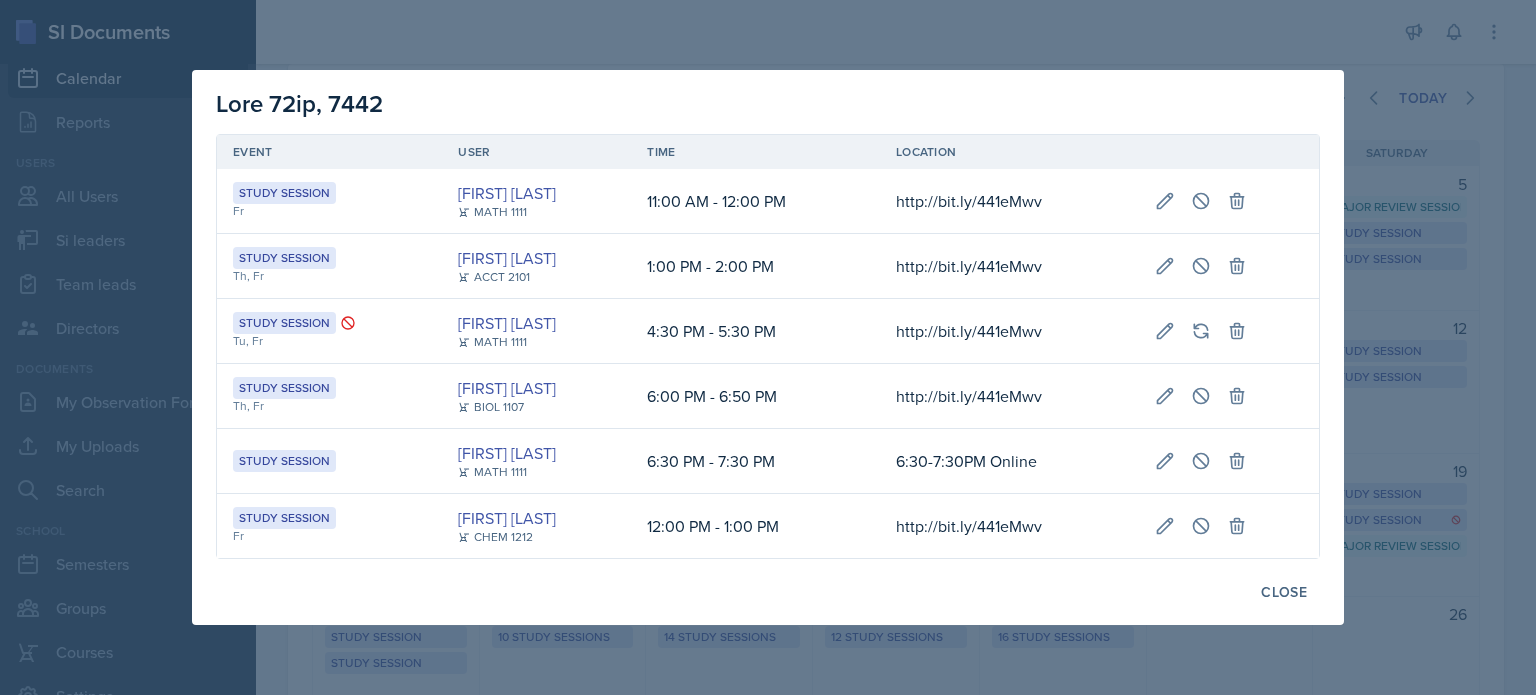 click at bounding box center [0, 0] 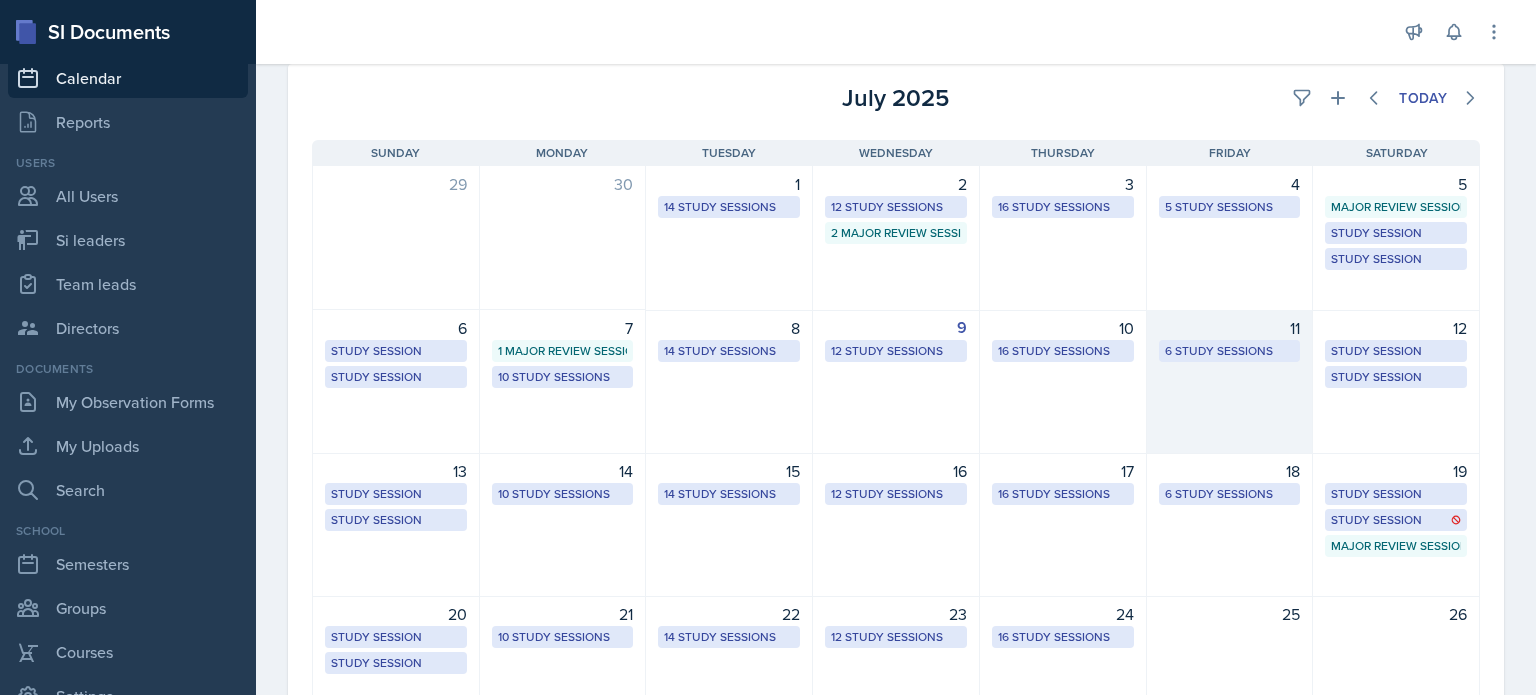 click on "11
6 Study Sessions" at bounding box center [1230, 382] 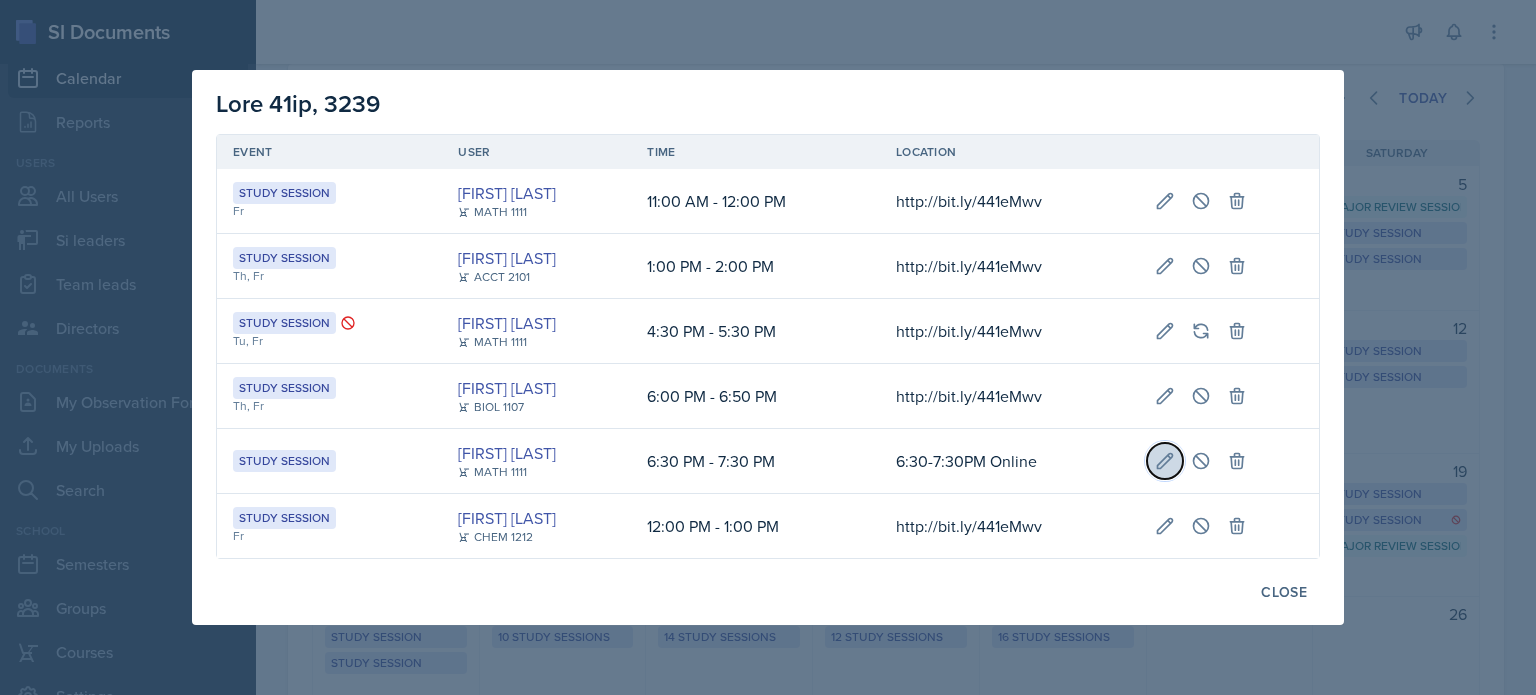 click at bounding box center [1165, 201] 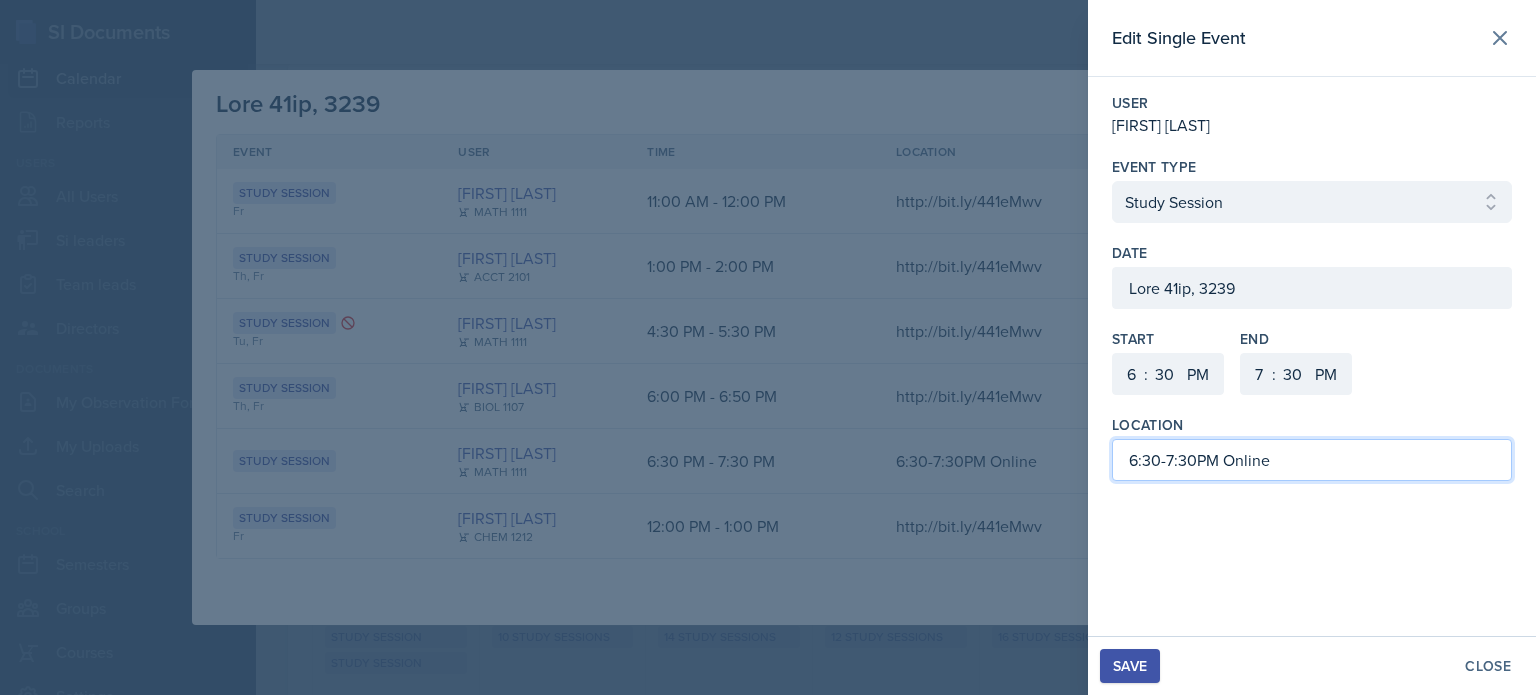 drag, startPoint x: 1296, startPoint y: 462, endPoint x: 966, endPoint y: 451, distance: 330.1833 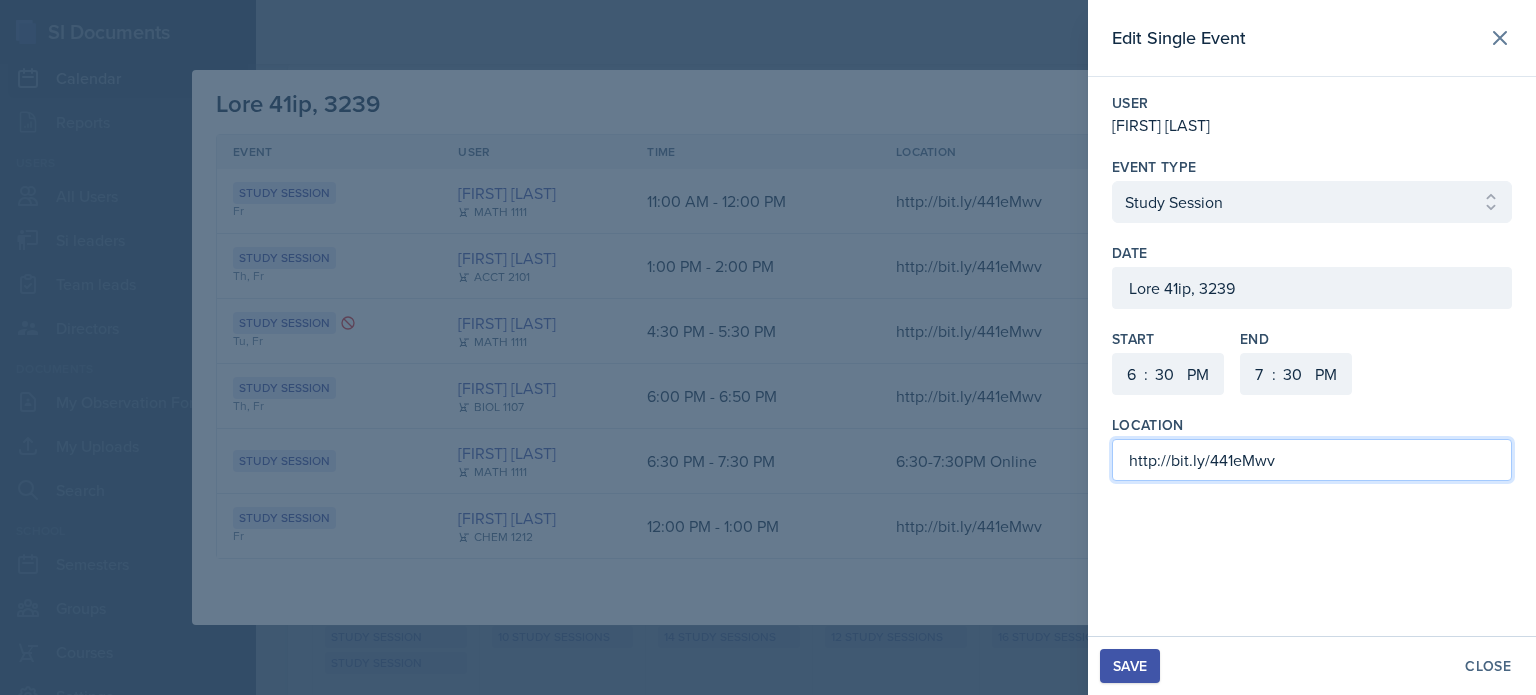 type on "http://bit.ly/441eMwv" 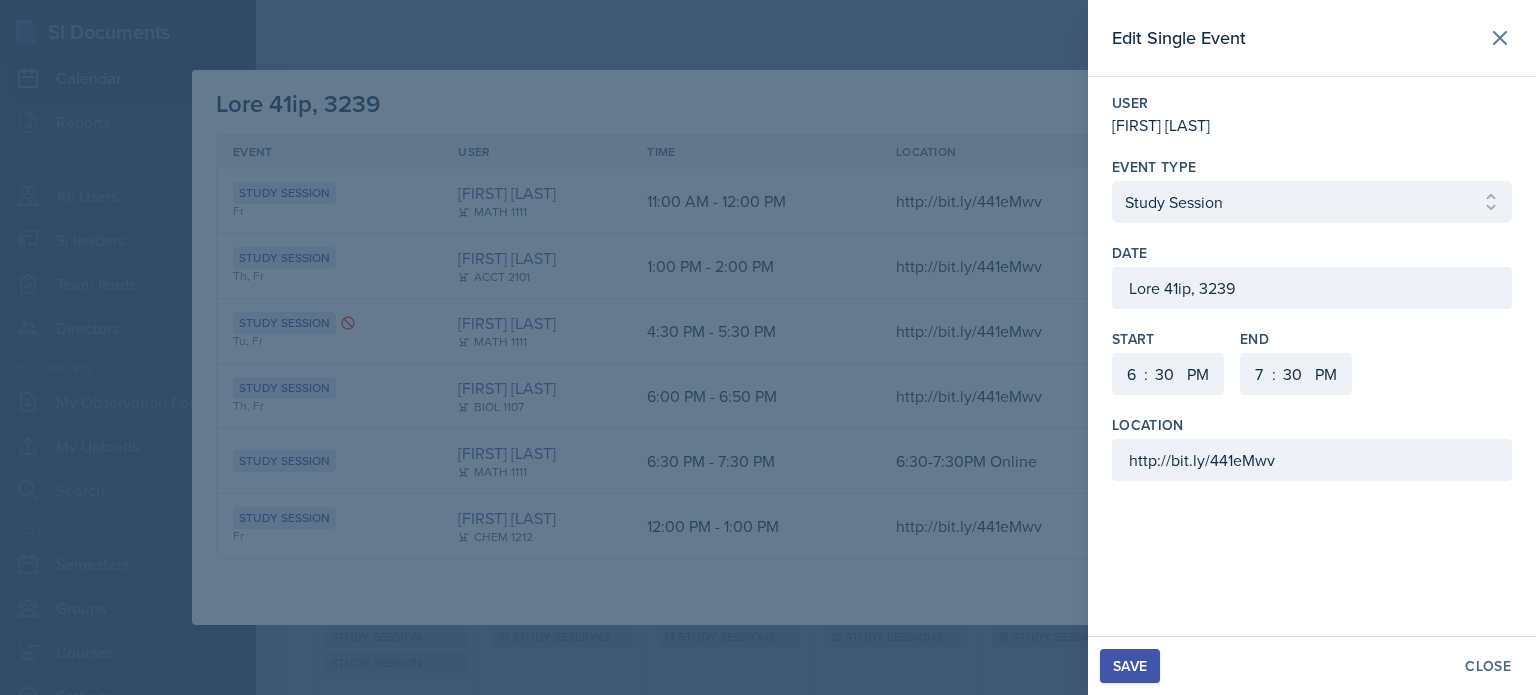 click on "Save" at bounding box center [0, 0] 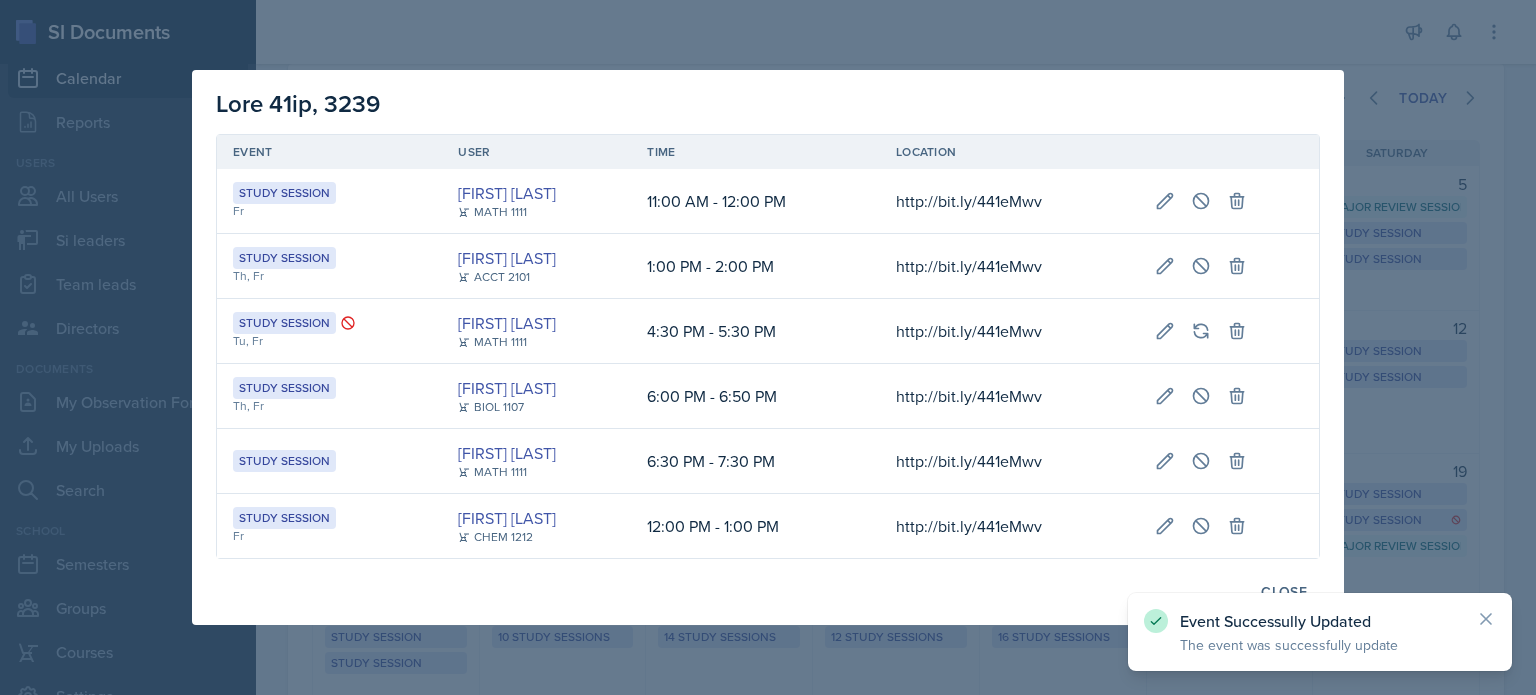 click at bounding box center (0, 0) 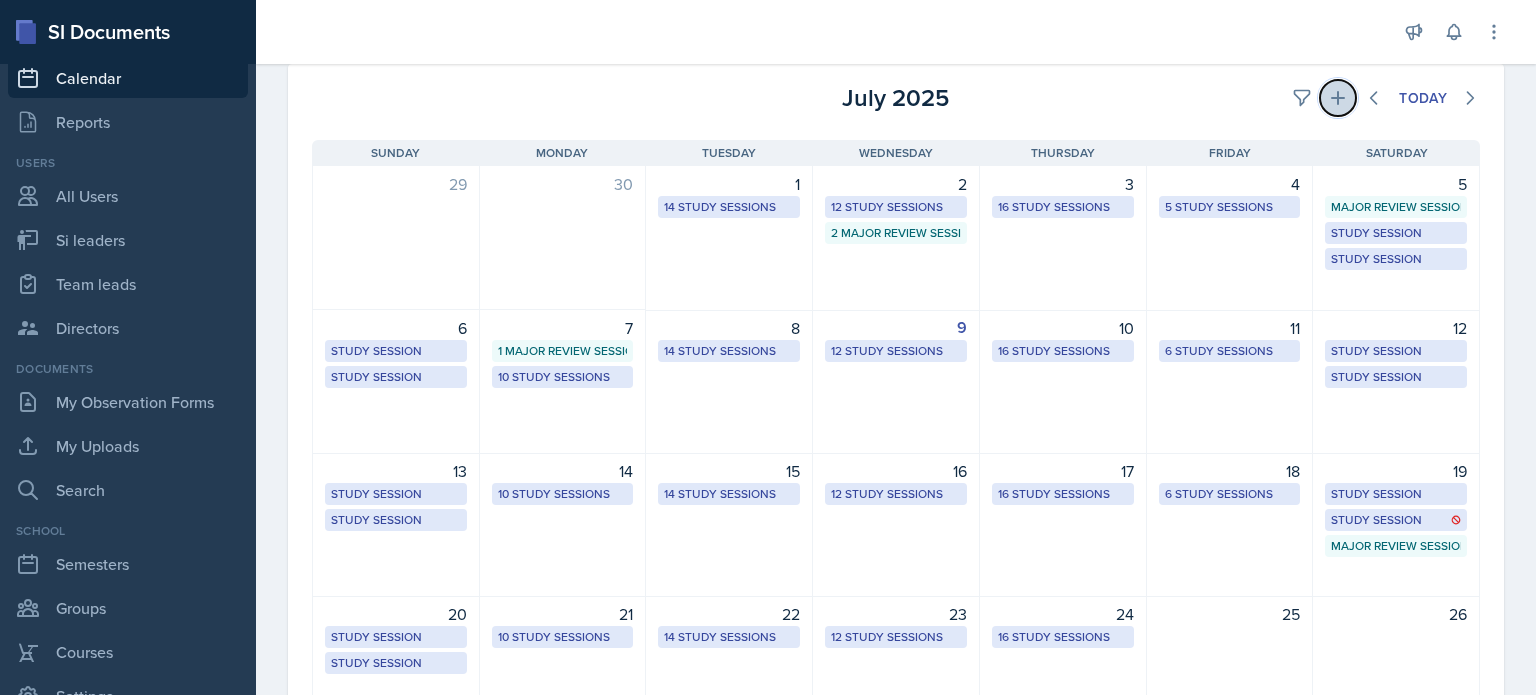 click at bounding box center (1302, 98) 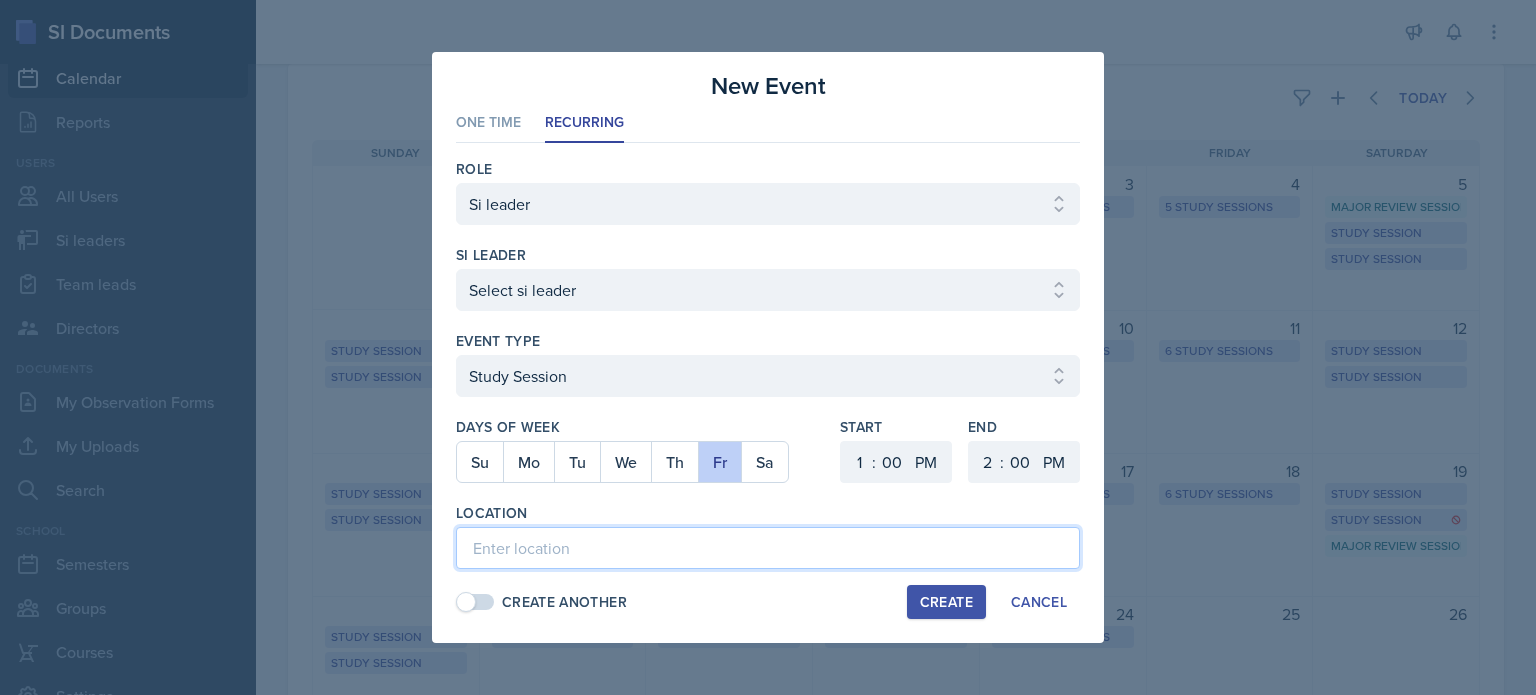 click at bounding box center (0, 0) 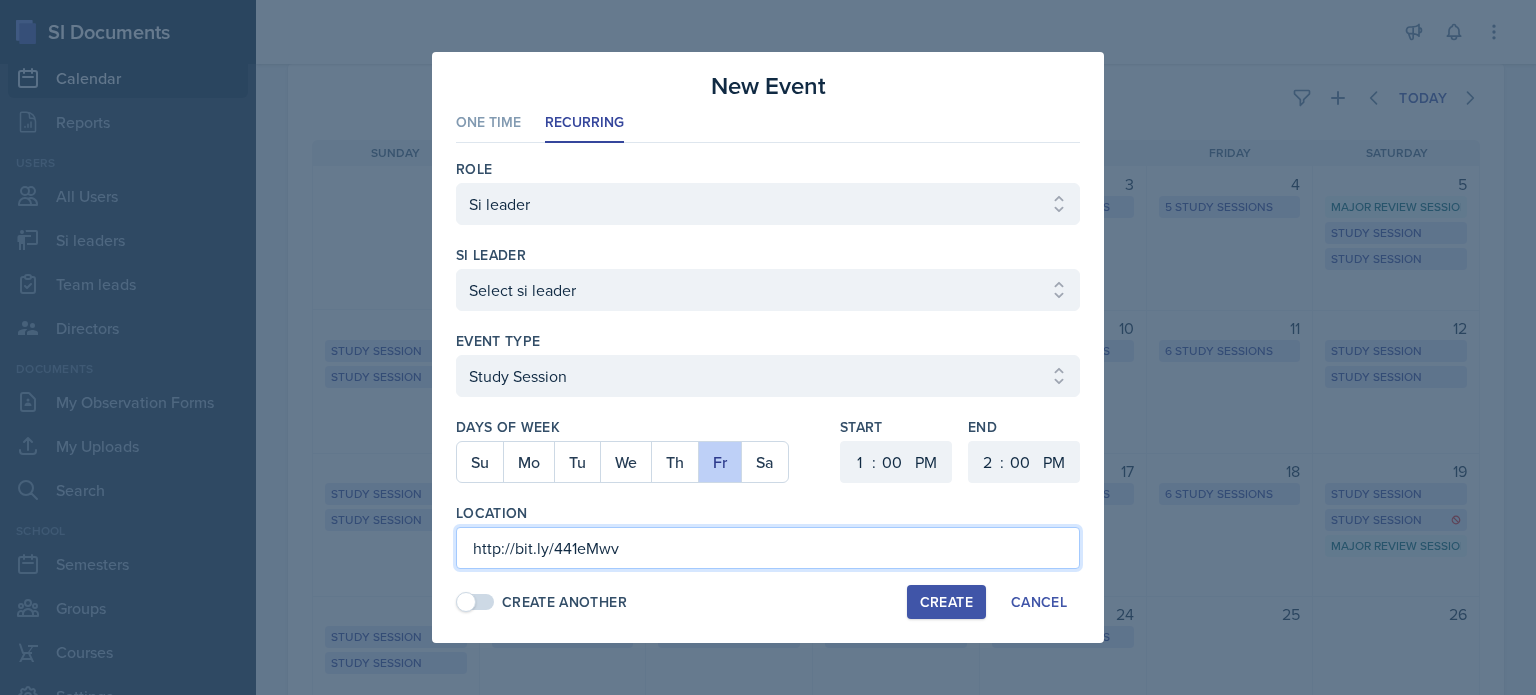 type on "http://bit.ly/441eMwv" 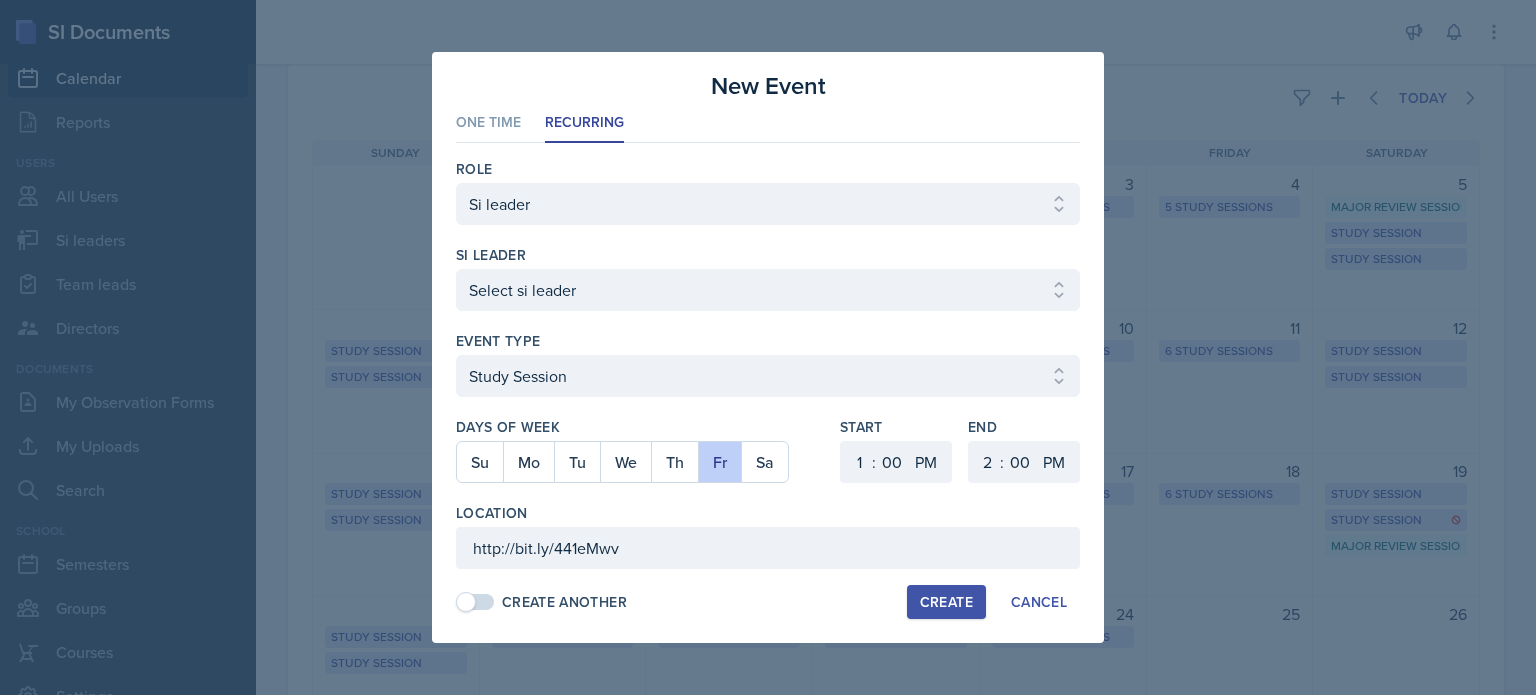 click on "Create" at bounding box center (0, 0) 